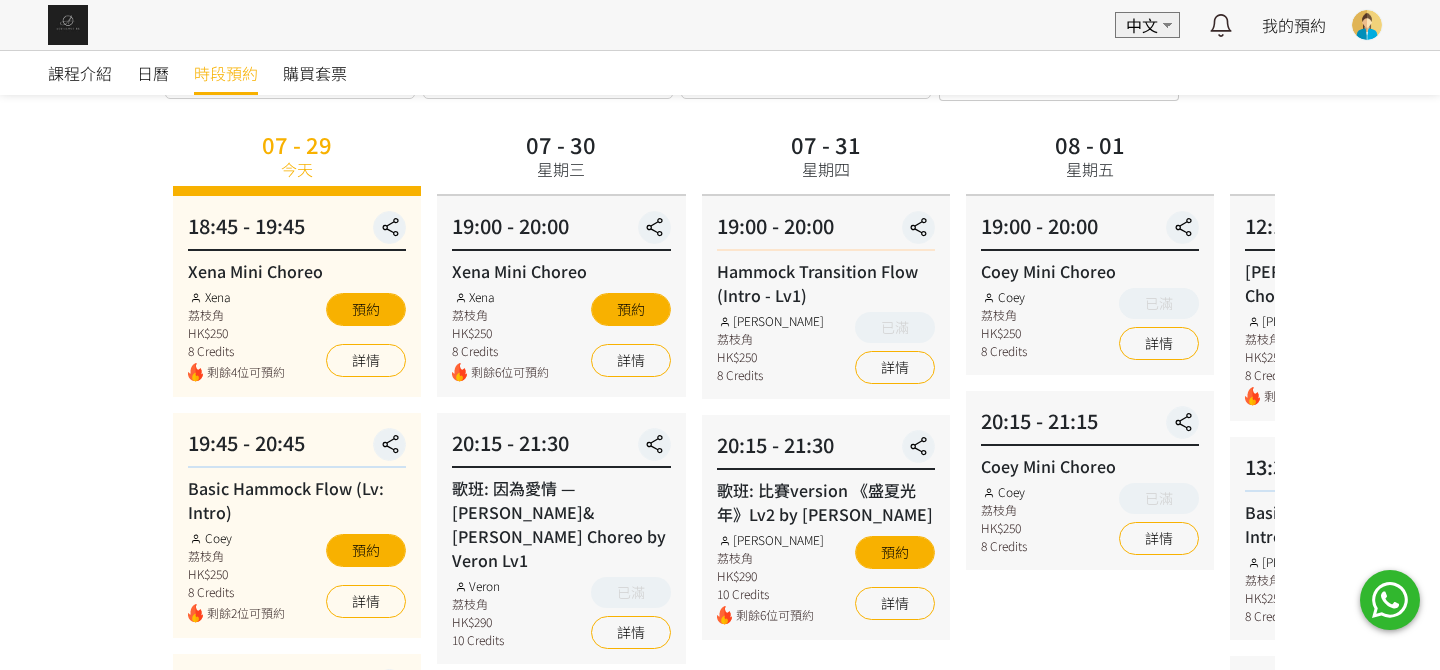 scroll, scrollTop: 200, scrollLeft: 0, axis: vertical 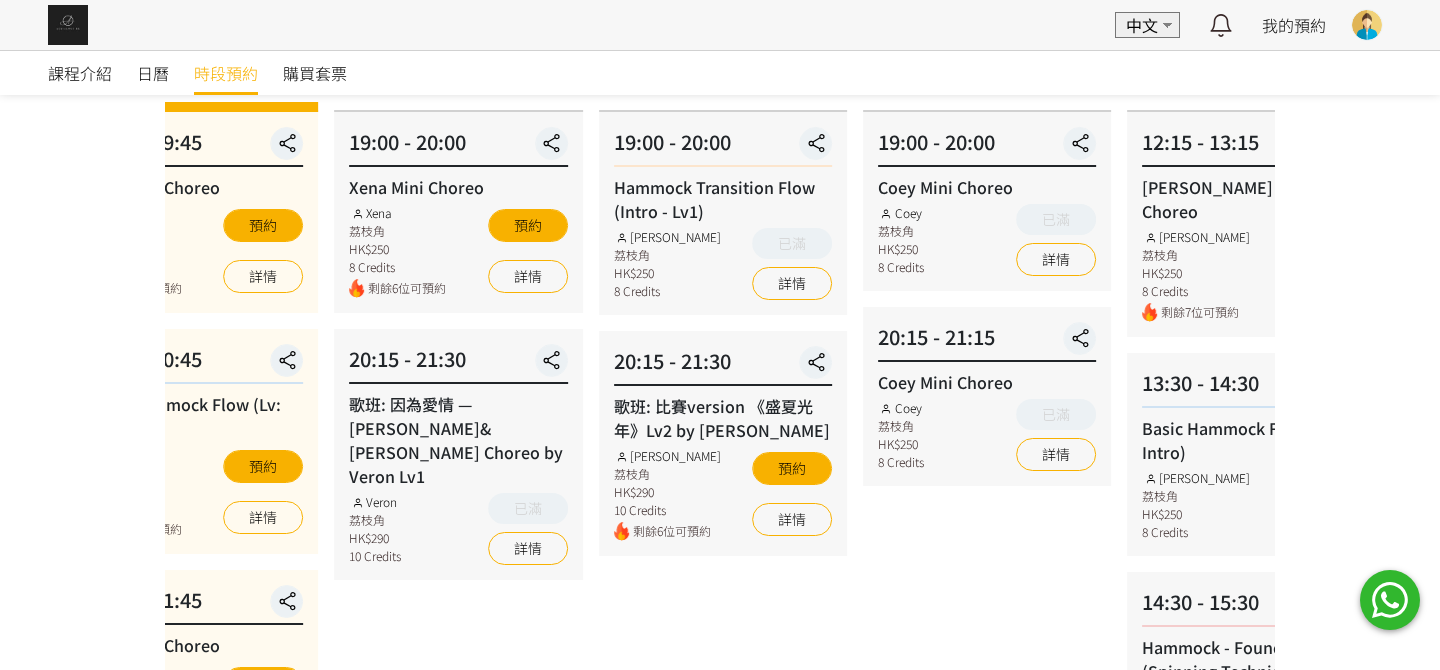 click on "20:15 - 21:30" at bounding box center [723, 366] 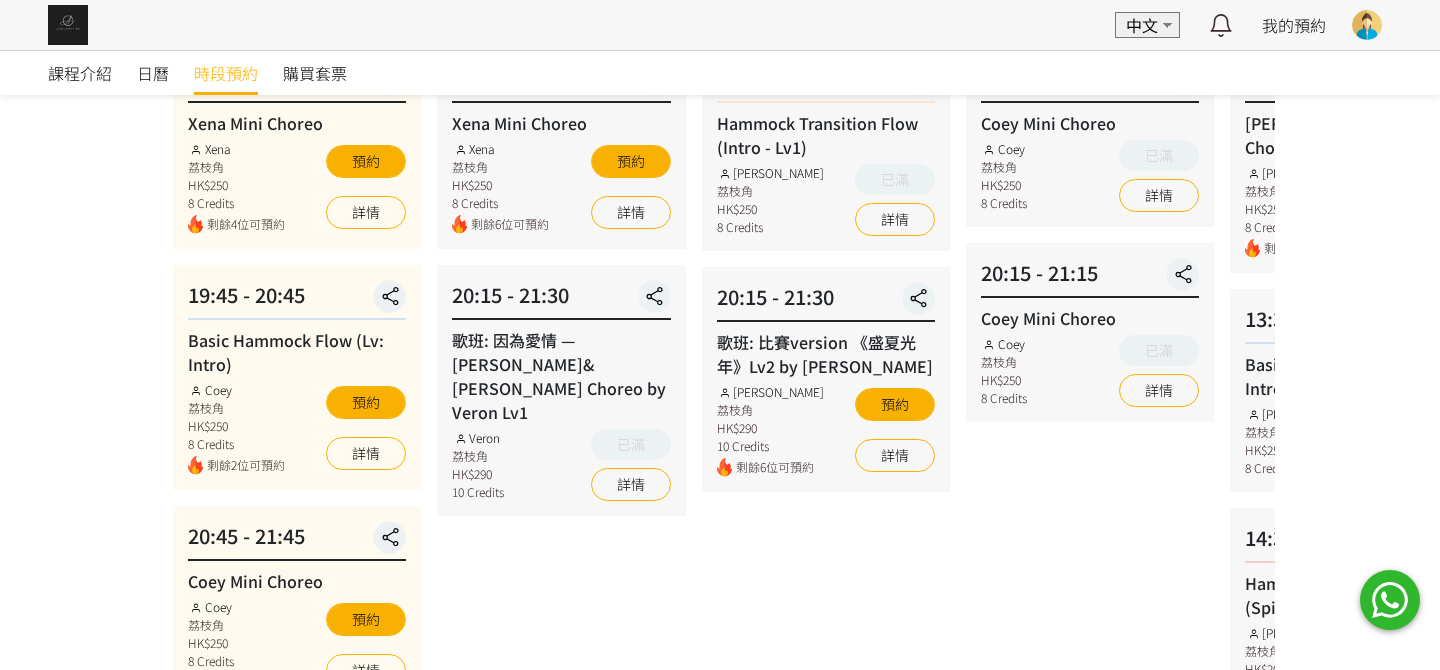 scroll, scrollTop: 200, scrollLeft: 0, axis: vertical 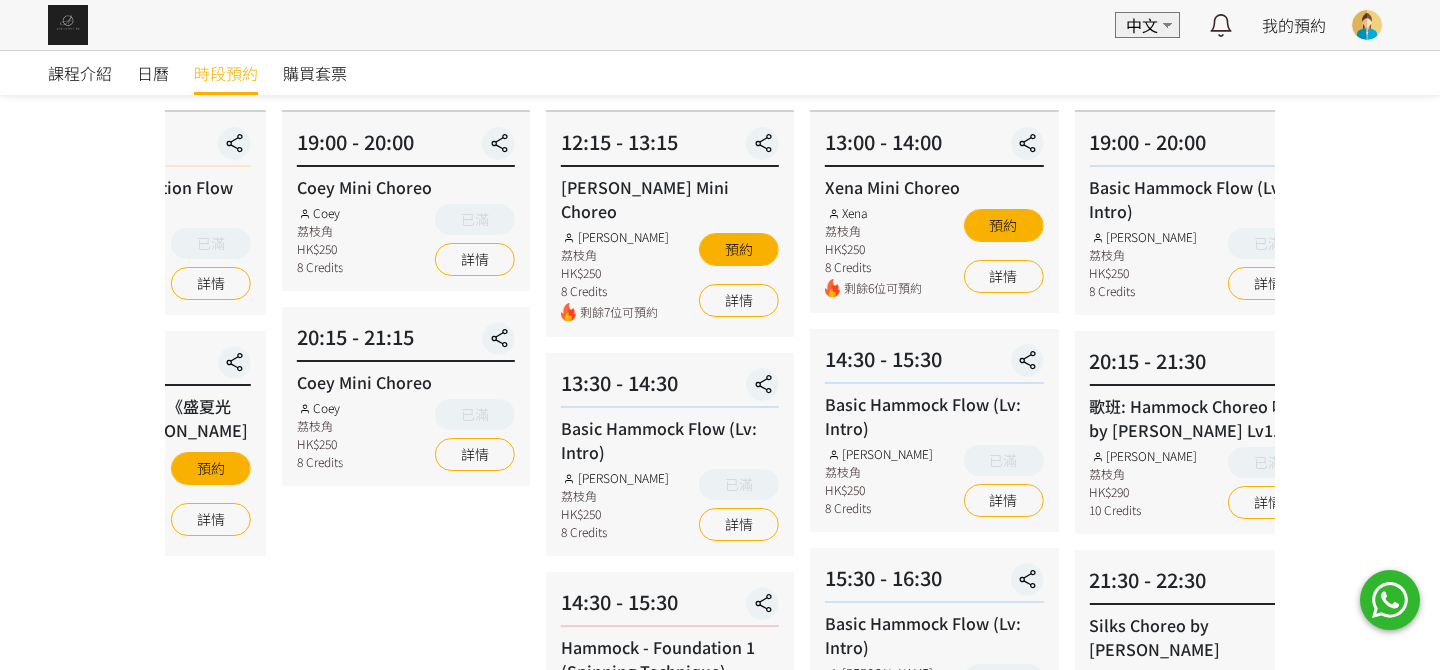 click on "20:15 - 21:15" at bounding box center [406, 342] 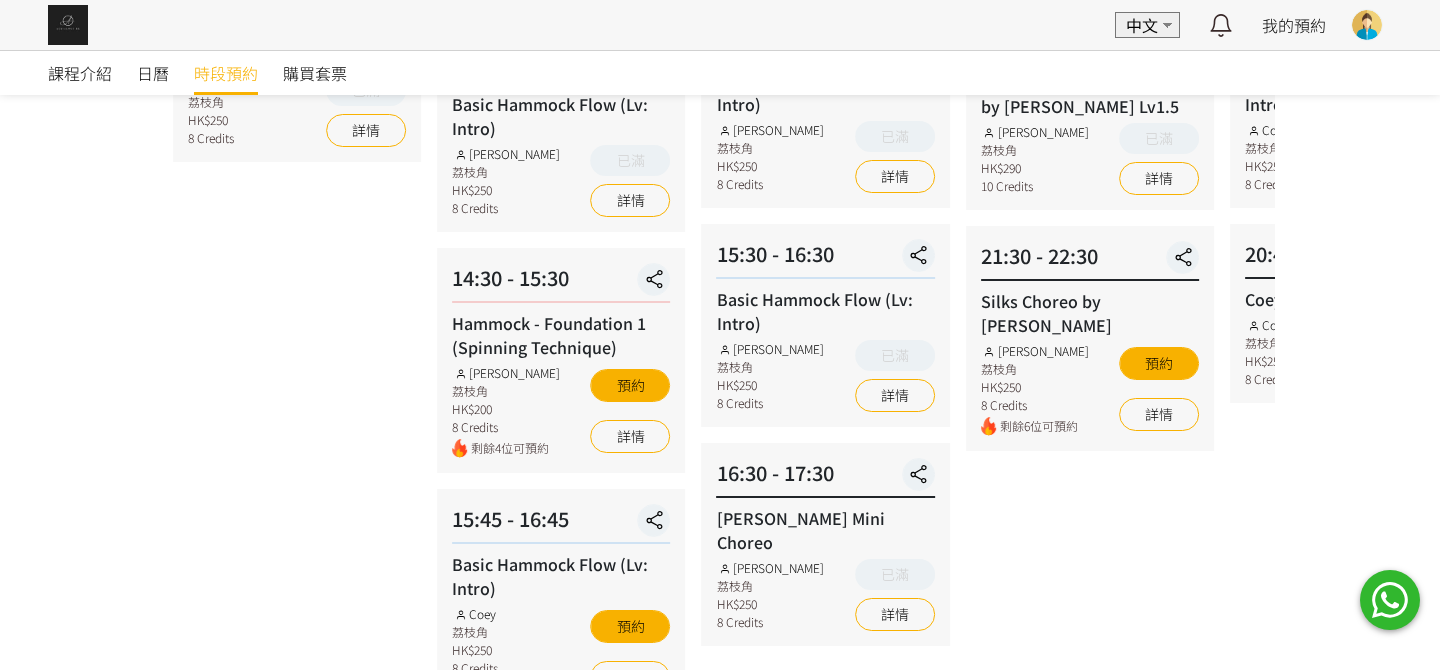 scroll, scrollTop: 300, scrollLeft: 0, axis: vertical 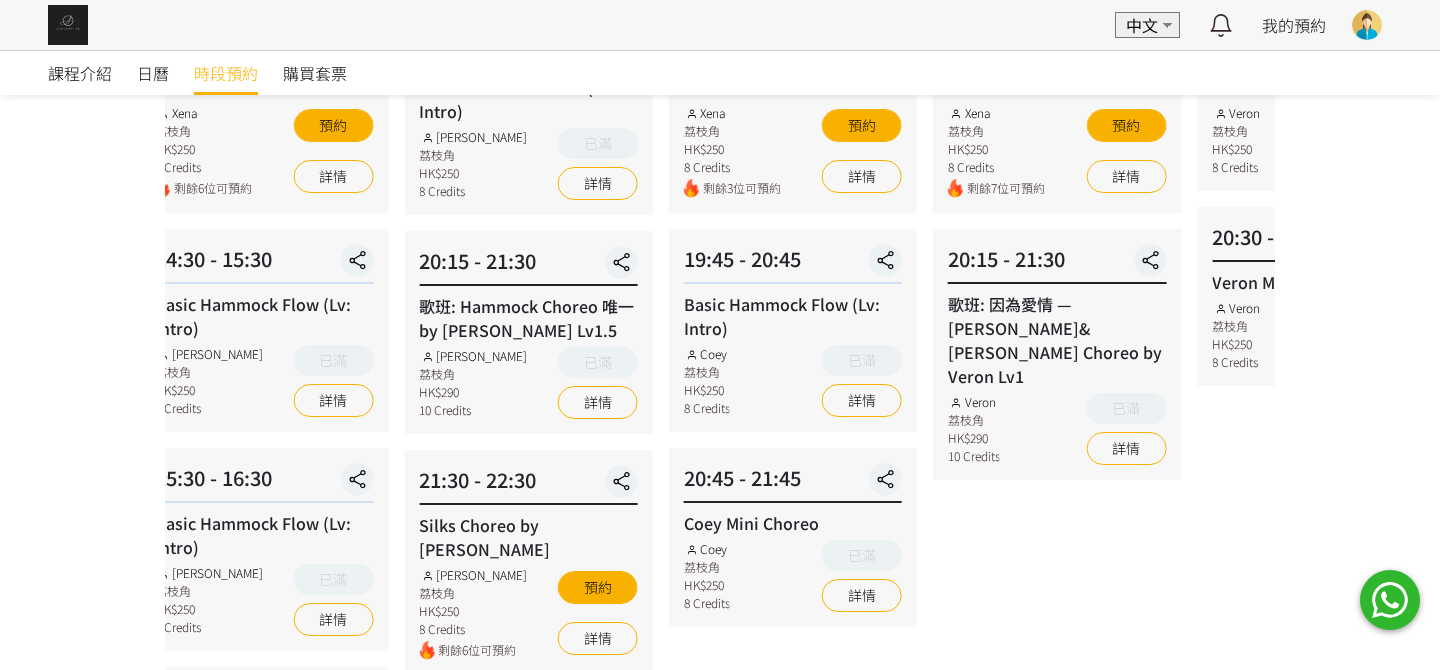 click on "21:30 - 22:30
Silks Choreo by Joyce
Joyce
荔枝角
HK$250
8 Credits
剩餘6位可預約
預約
詳情" at bounding box center [528, 562] 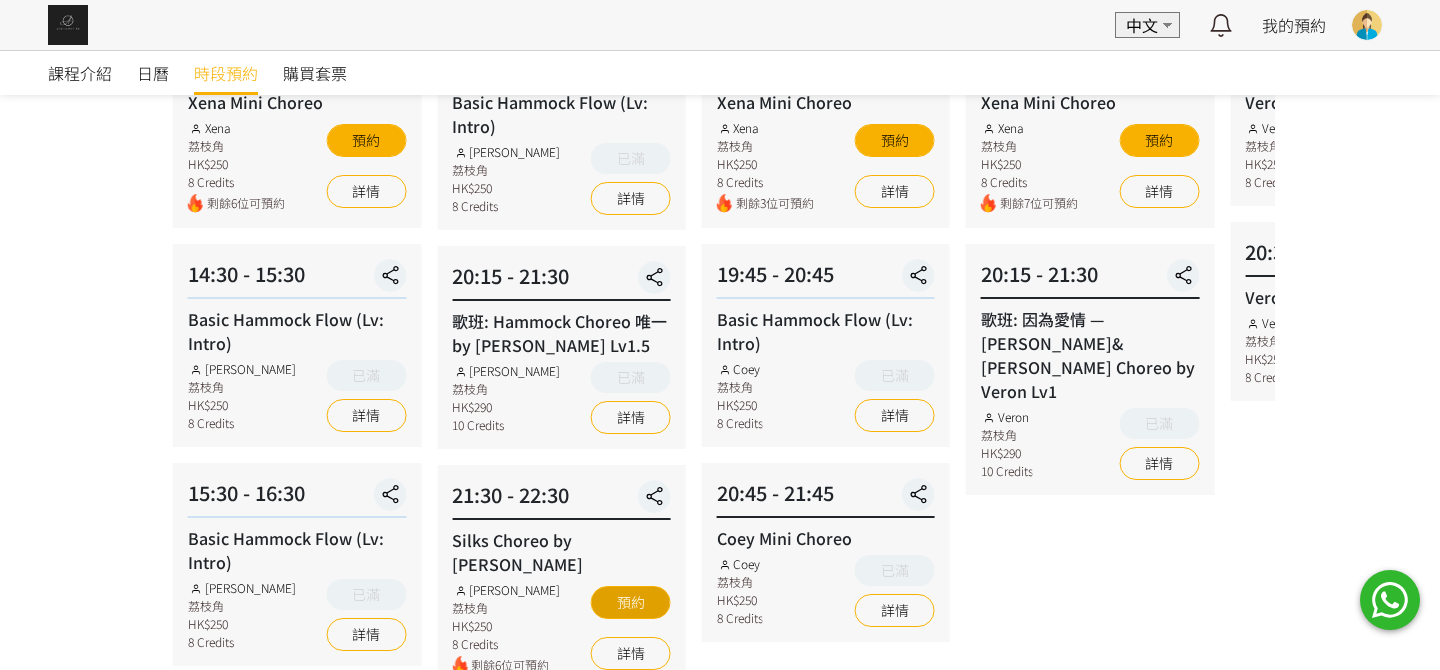 scroll, scrollTop: 99, scrollLeft: 0, axis: vertical 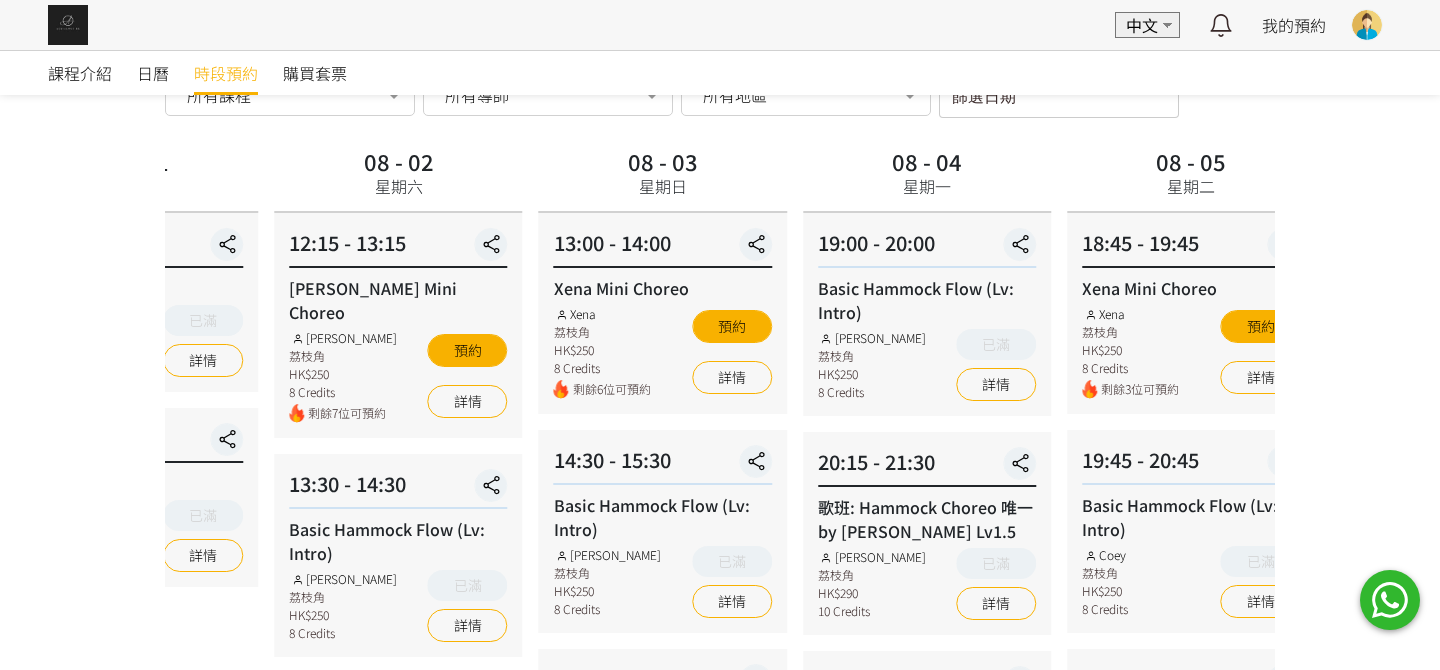 click on "20:15 - 21:30" at bounding box center (927, 467) 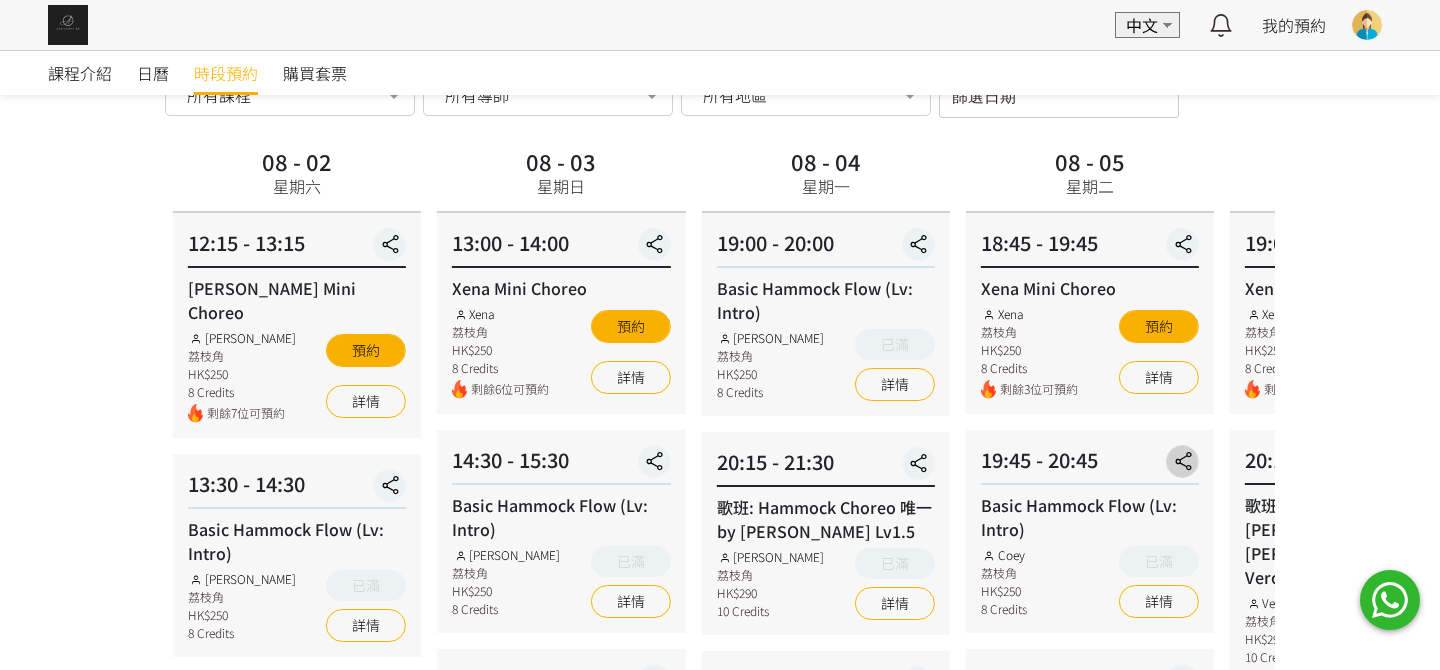 scroll, scrollTop: 300, scrollLeft: 0, axis: vertical 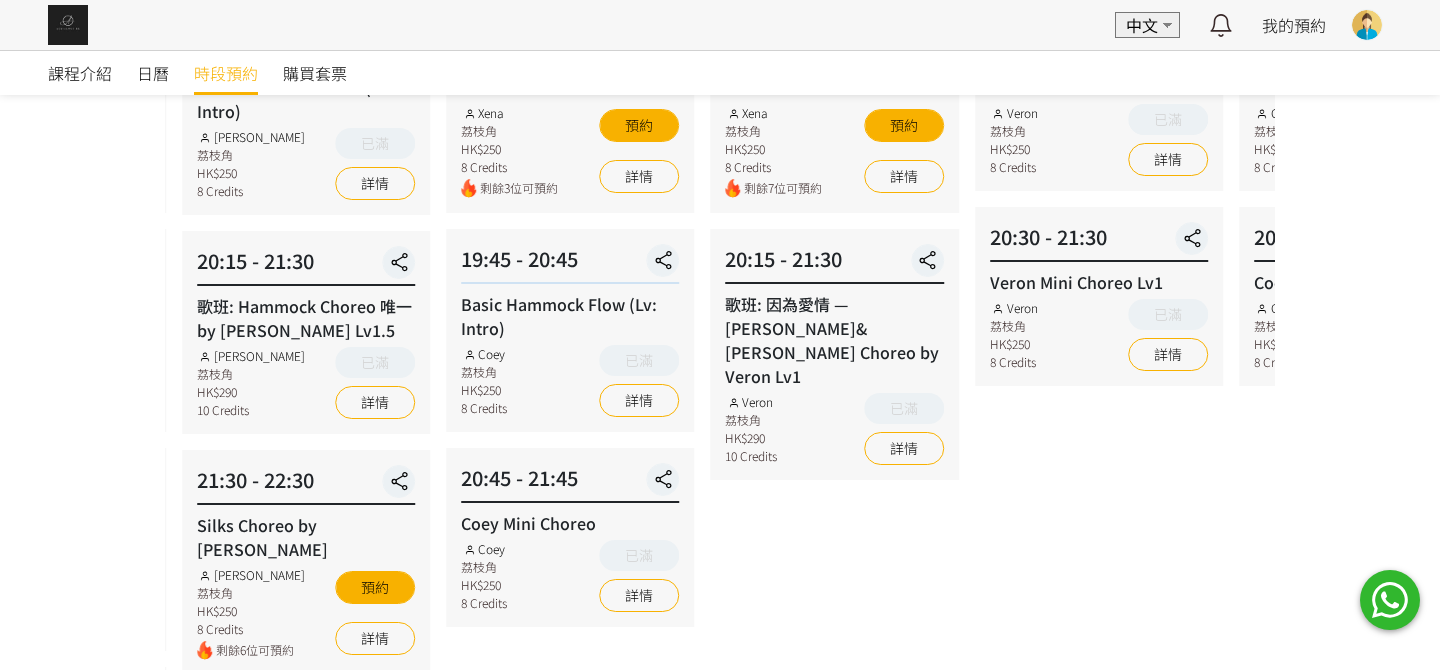 click on "Basic Hammock Flow (Lv: Intro)
Coey
荔枝角
HK$250
8 Credits
已滿
詳情" at bounding box center (570, 354) 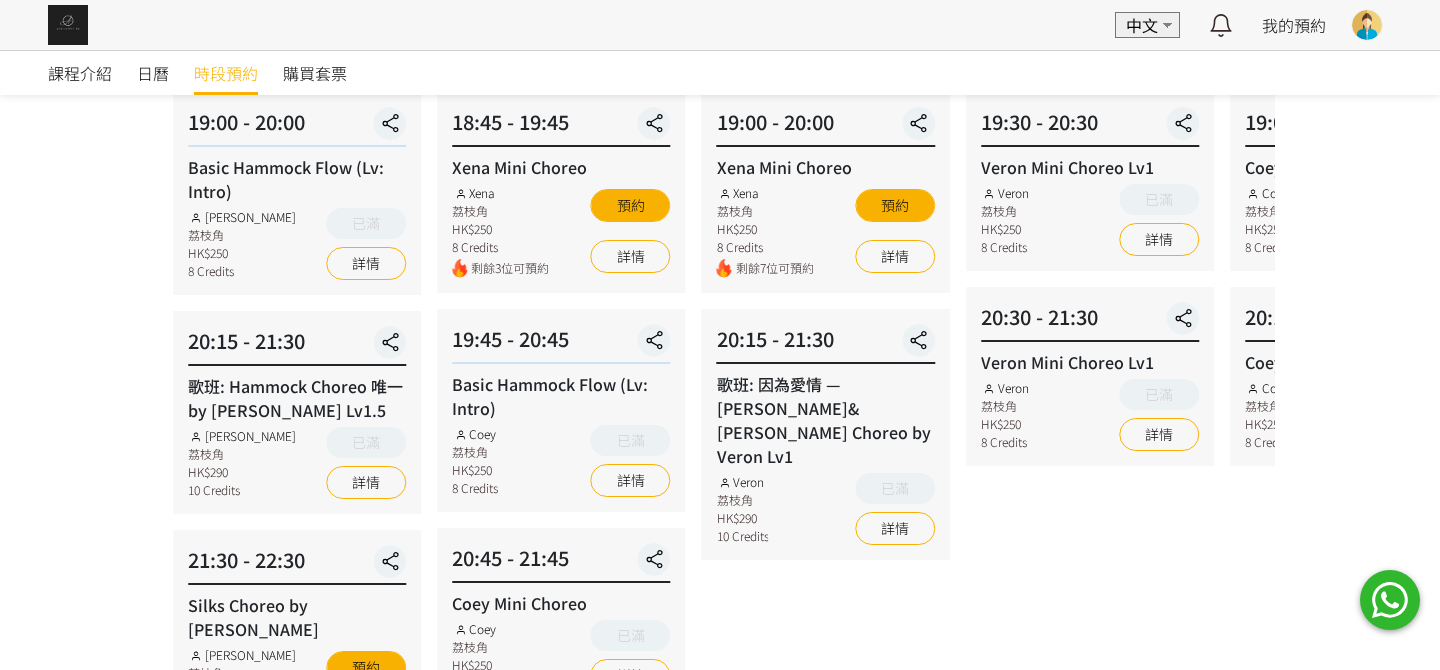 scroll, scrollTop: 99, scrollLeft: 0, axis: vertical 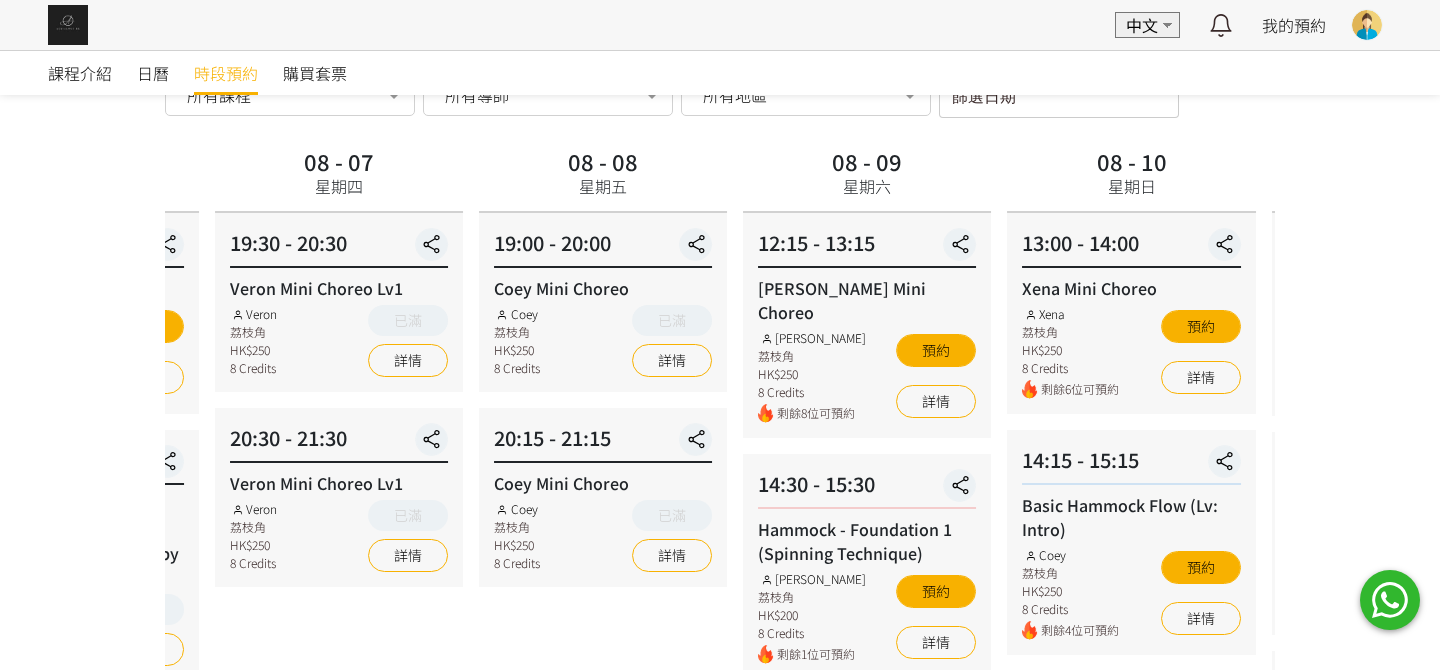 click on "20:30 - 21:30
Veron Mini Choreo Lv1
Veron
荔枝角
HK$250
8 Credits
已滿
詳情" at bounding box center [339, 497] 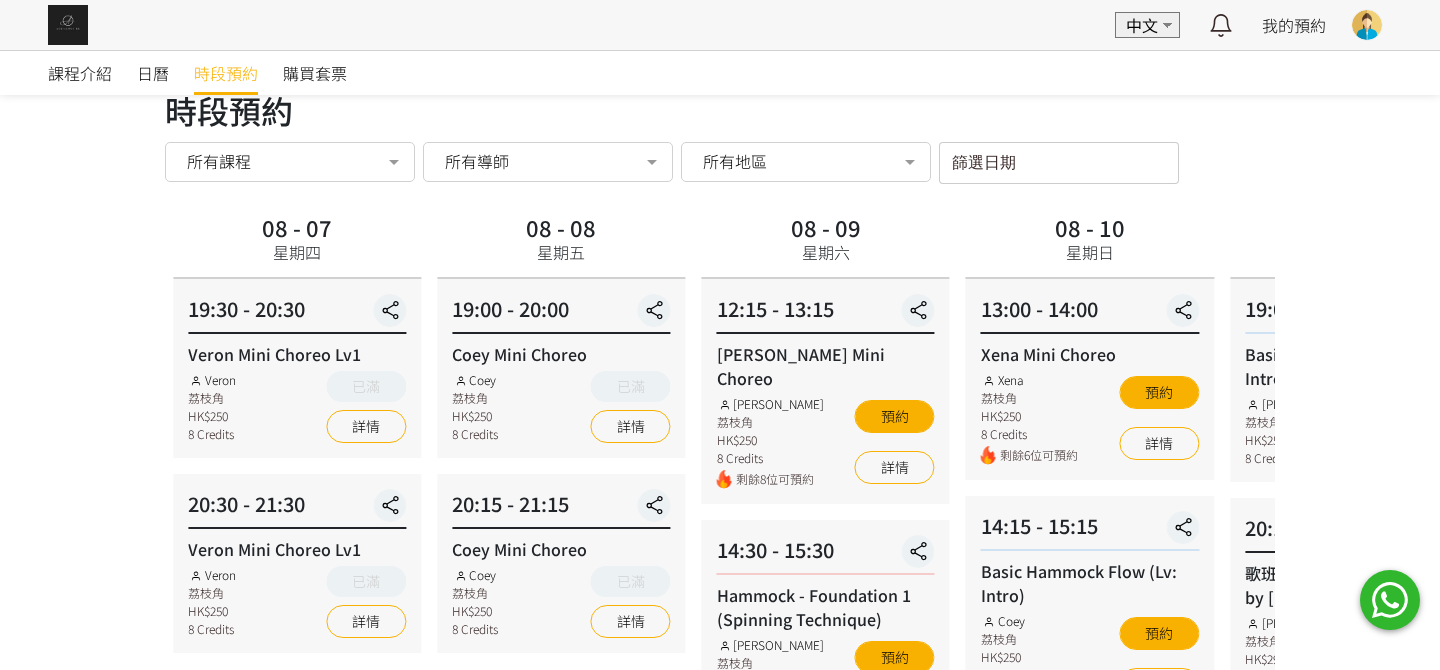 scroll, scrollTop: 0, scrollLeft: 0, axis: both 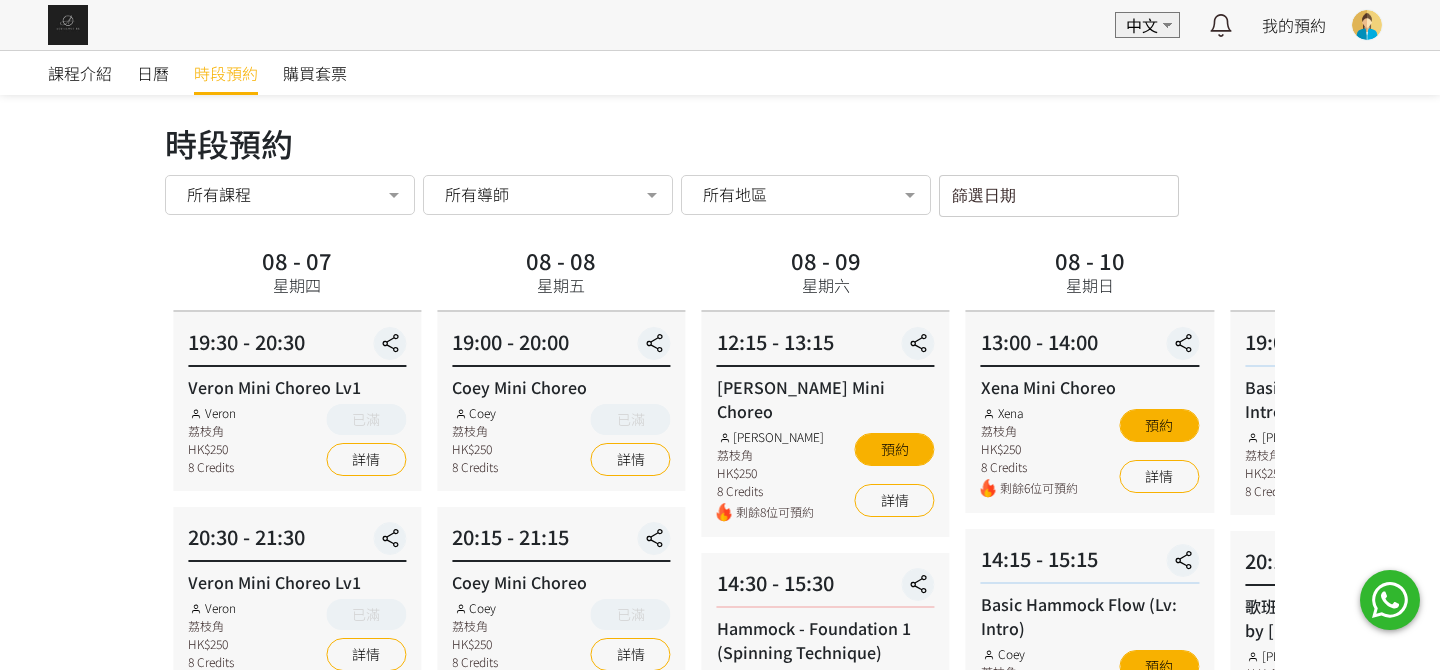 click on "所有導師" at bounding box center (548, 194) 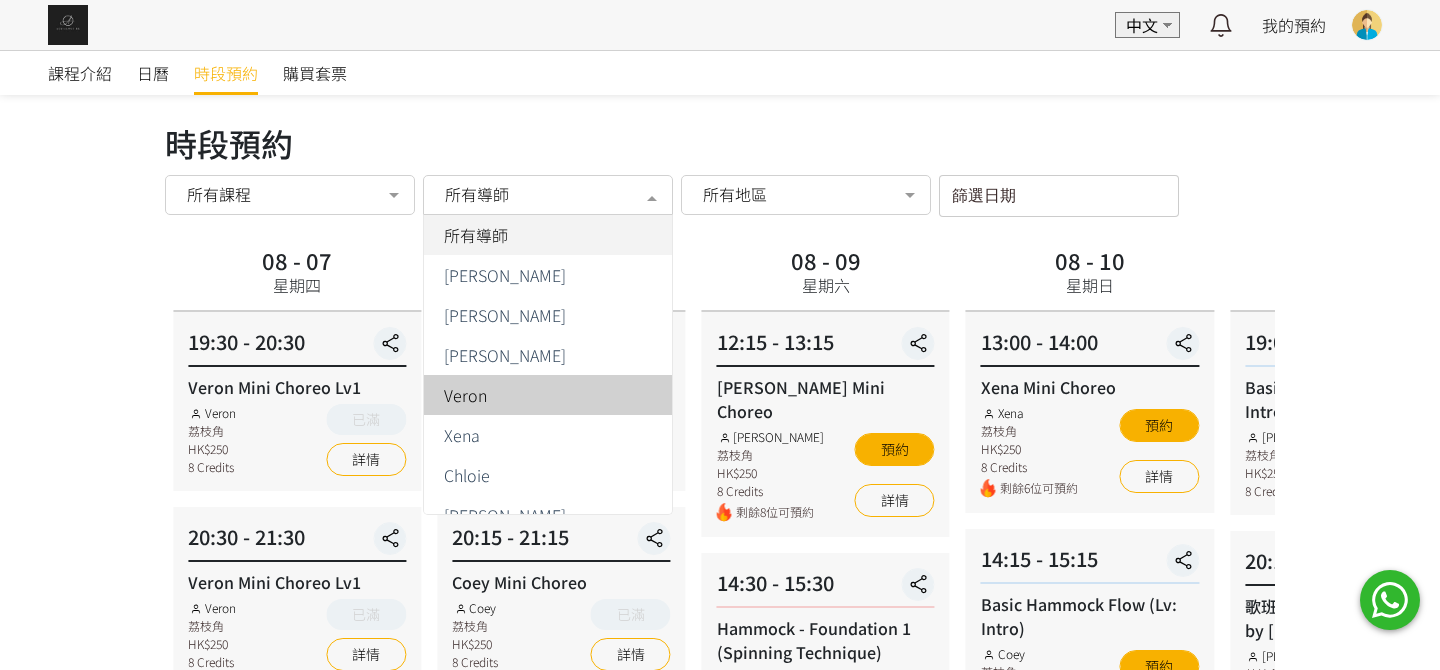 click on "Veron" at bounding box center [548, 395] 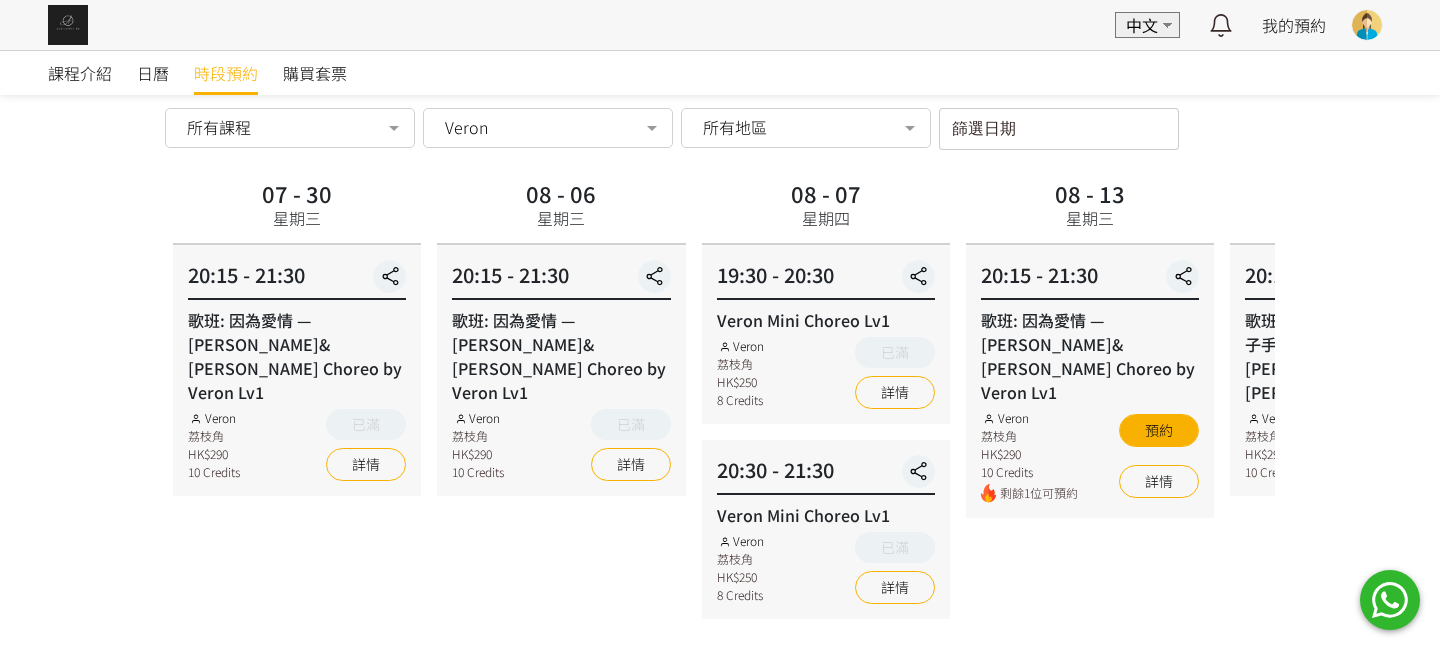 scroll, scrollTop: 127, scrollLeft: 0, axis: vertical 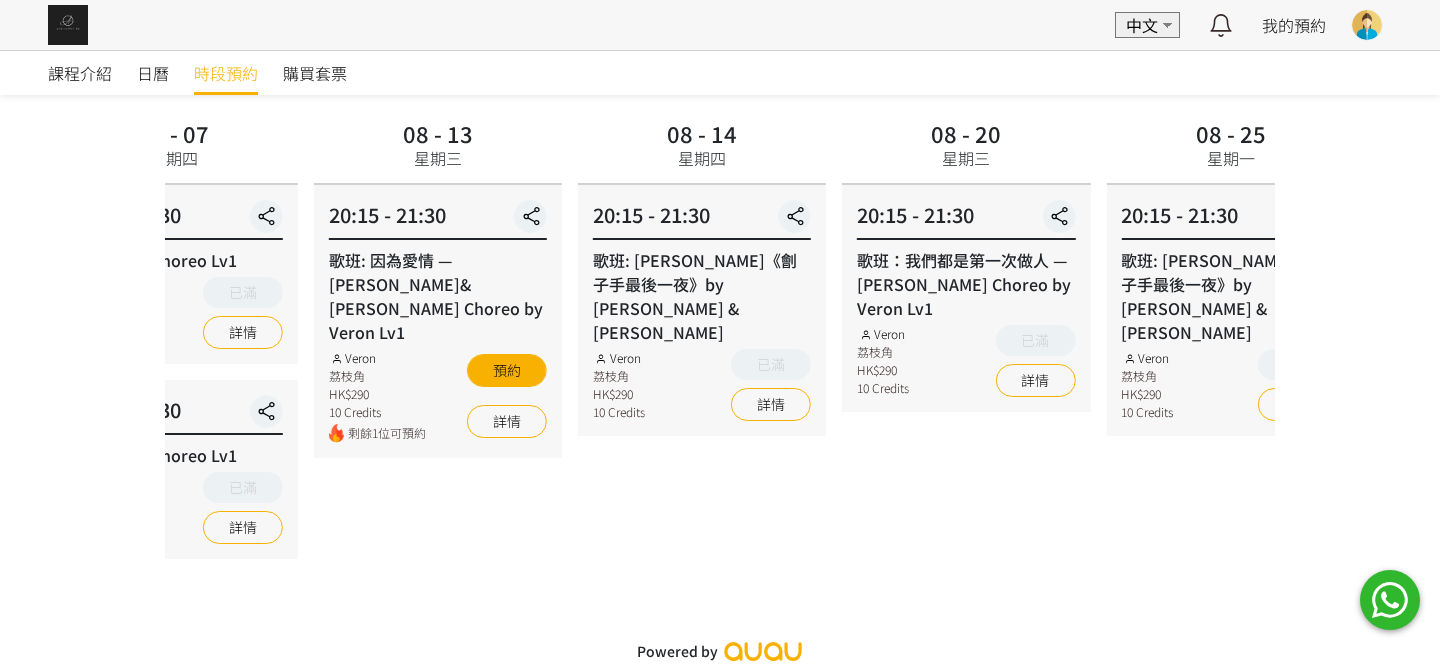 click on "08 -
13
星期三
20:15 - 21:30
歌班: 因為愛情 — 陳奕迅&王菲 Hammock Choreo by Veron Lv1
Veron
荔枝角
HK$290
10 Credits
剩餘1位可預約
預約
詳情" at bounding box center [438, 336] 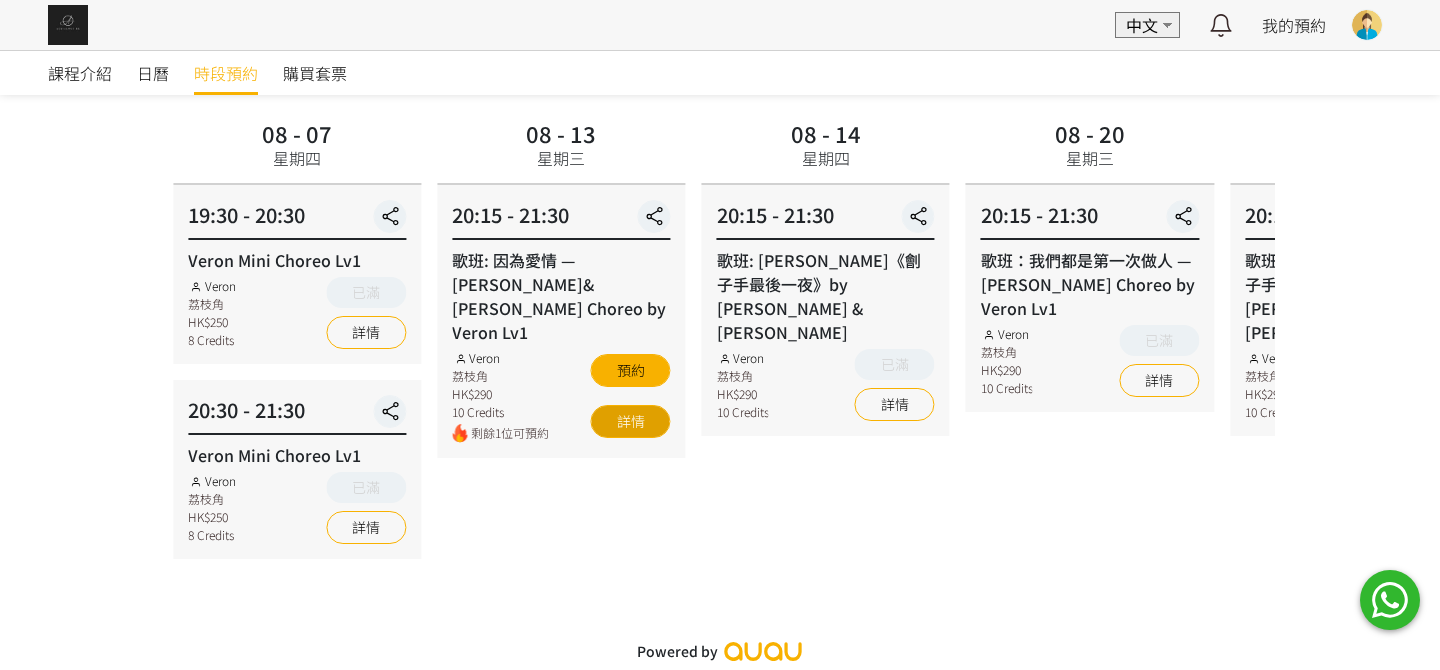 click on "詳情" at bounding box center (631, 421) 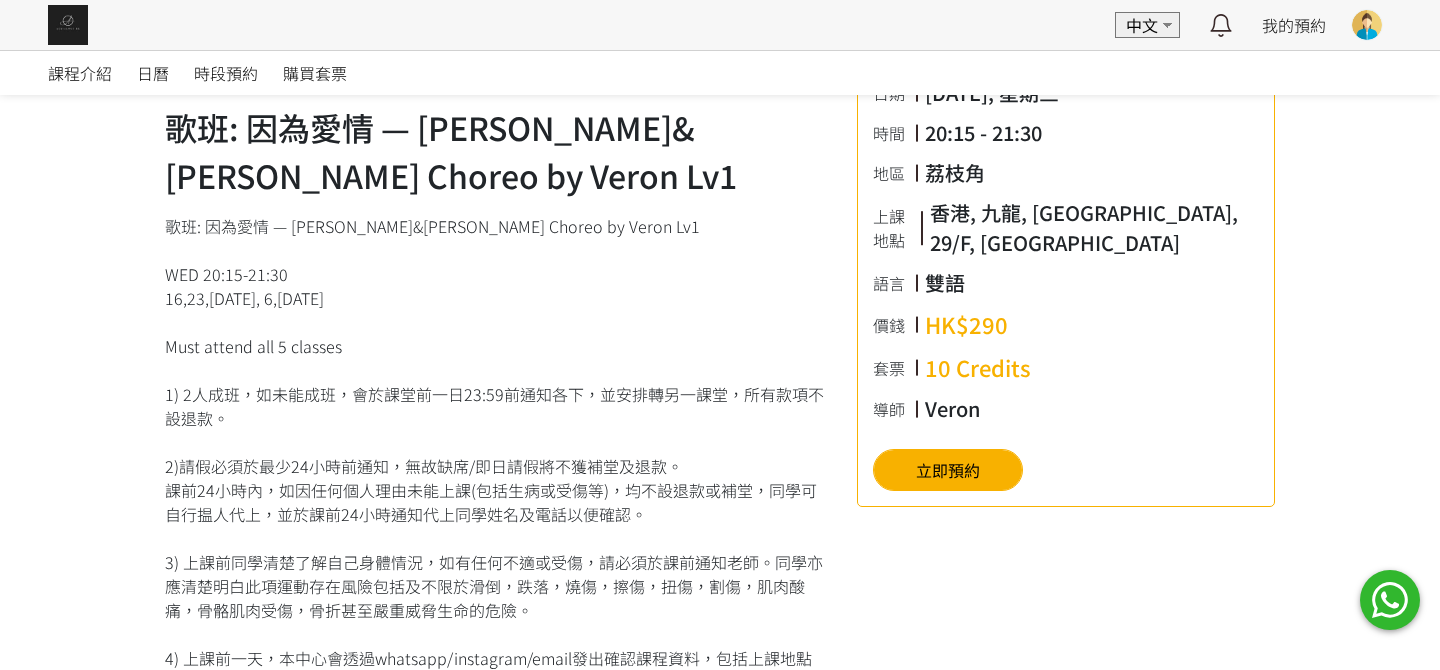 scroll, scrollTop: 600, scrollLeft: 0, axis: vertical 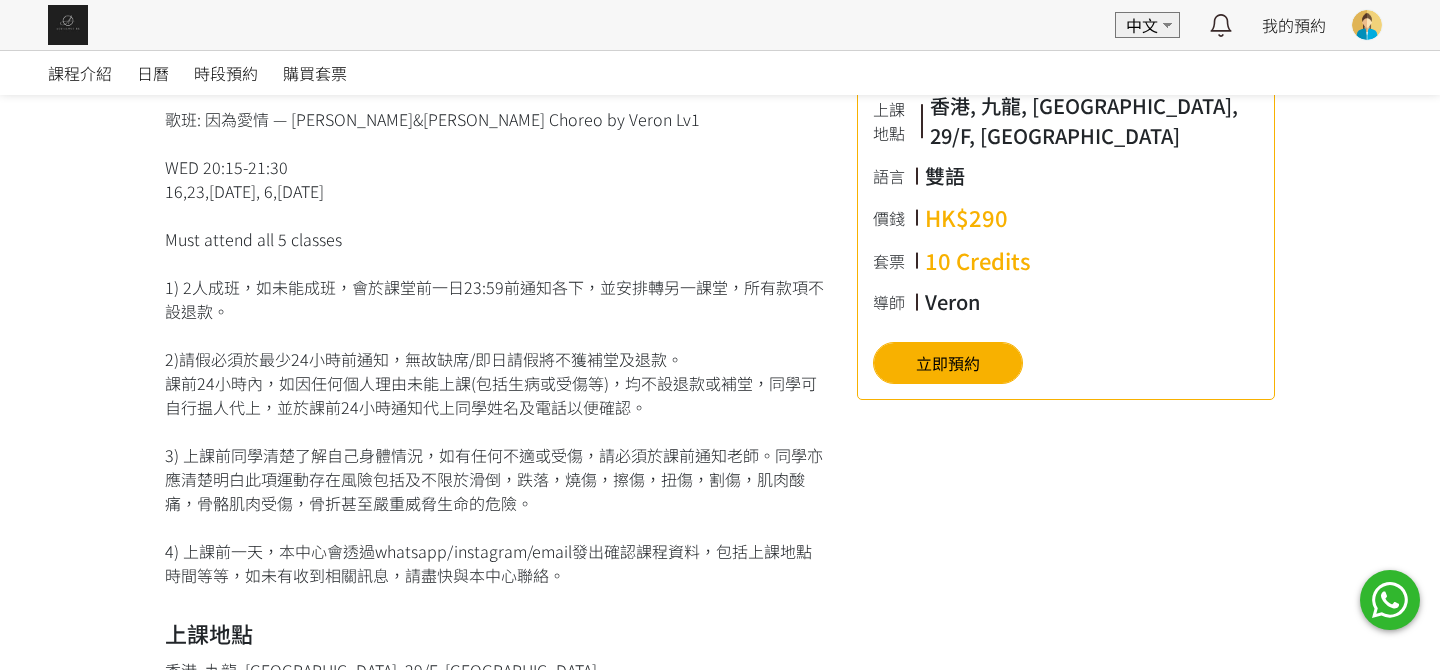 drag, startPoint x: 334, startPoint y: 200, endPoint x: 308, endPoint y: 194, distance: 26.683329 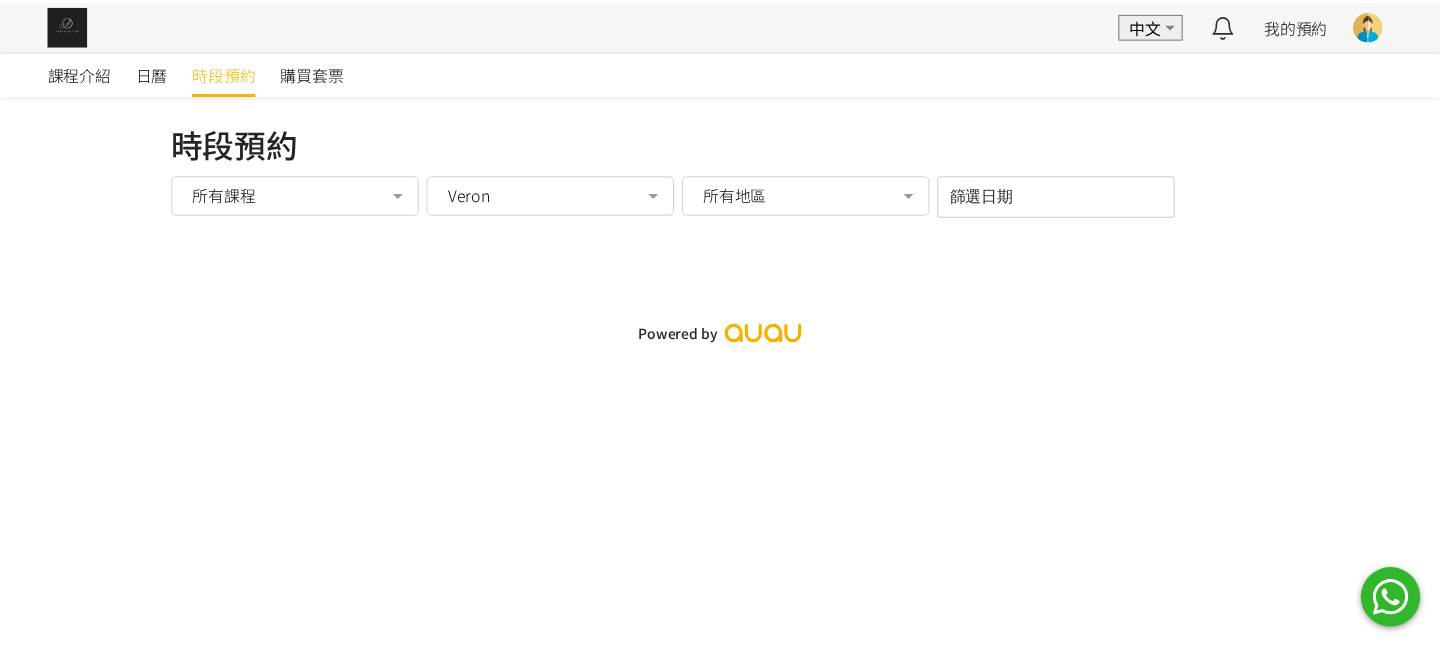 scroll, scrollTop: 0, scrollLeft: 0, axis: both 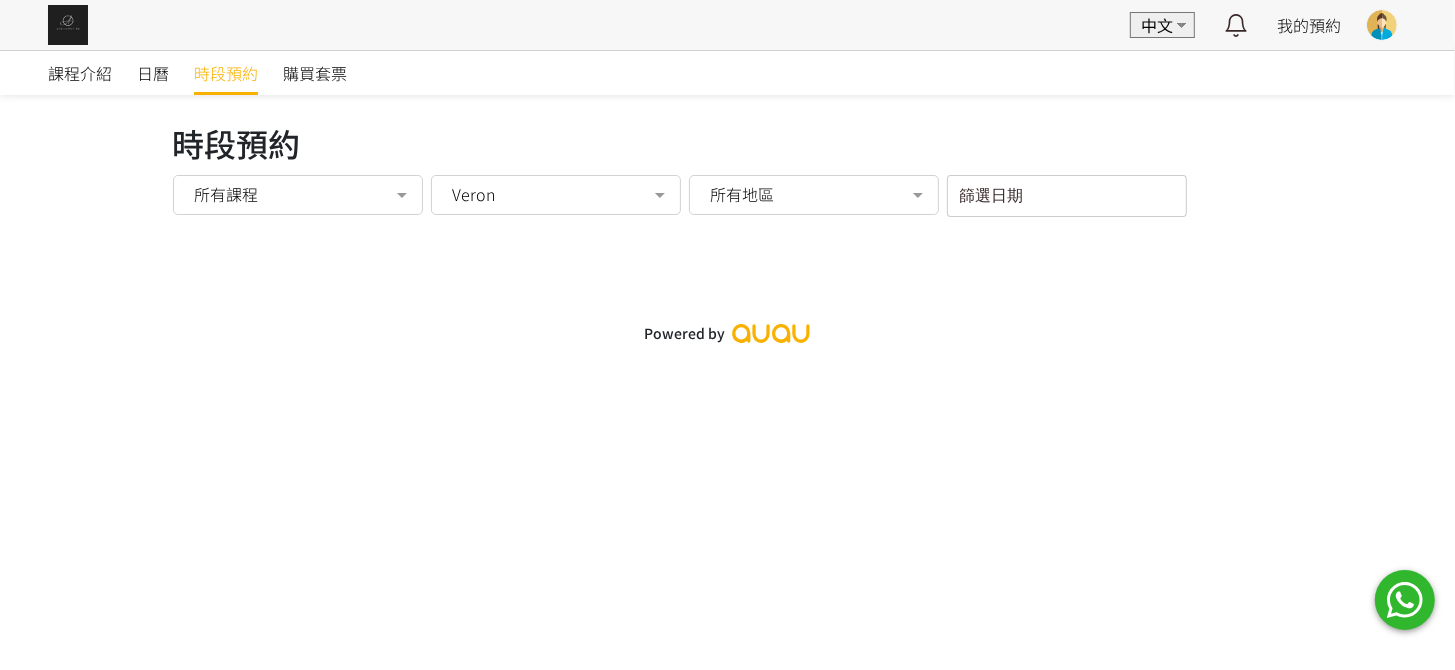 drag, startPoint x: 525, startPoint y: 206, endPoint x: 534, endPoint y: 216, distance: 13.453624 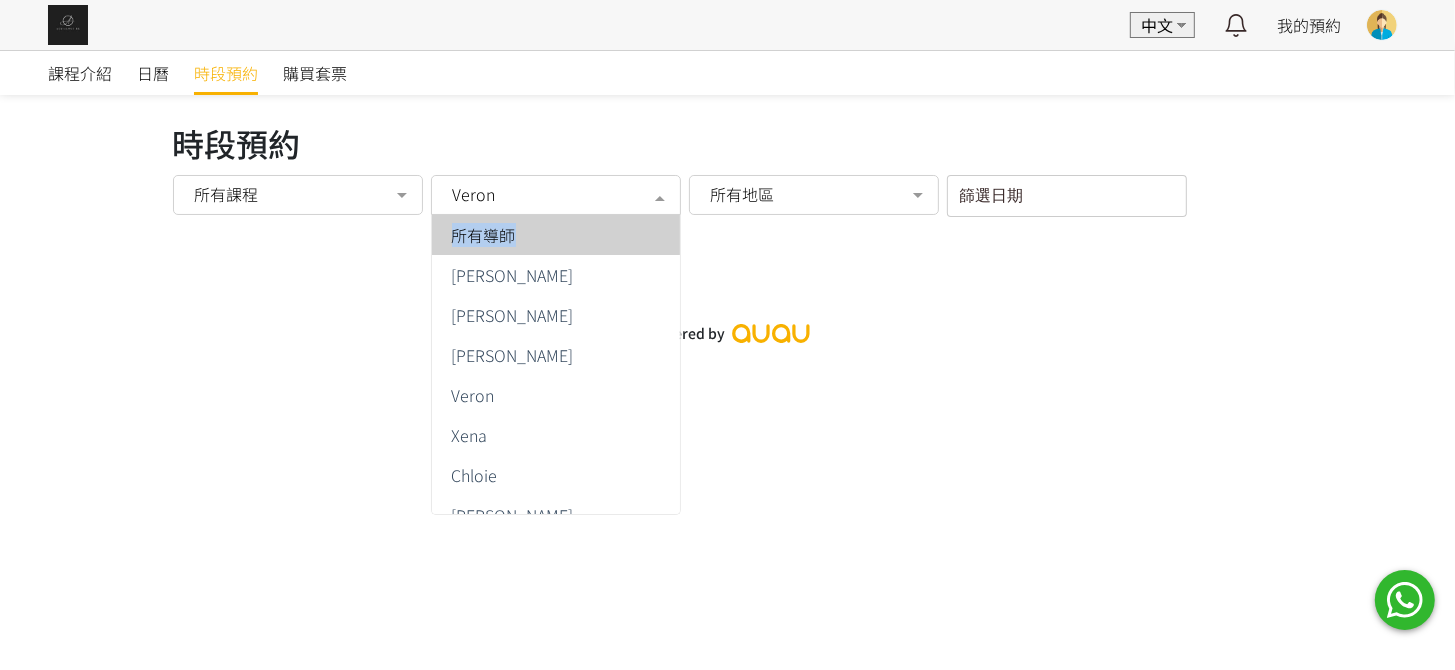 click on "所有導師" at bounding box center [556, 235] 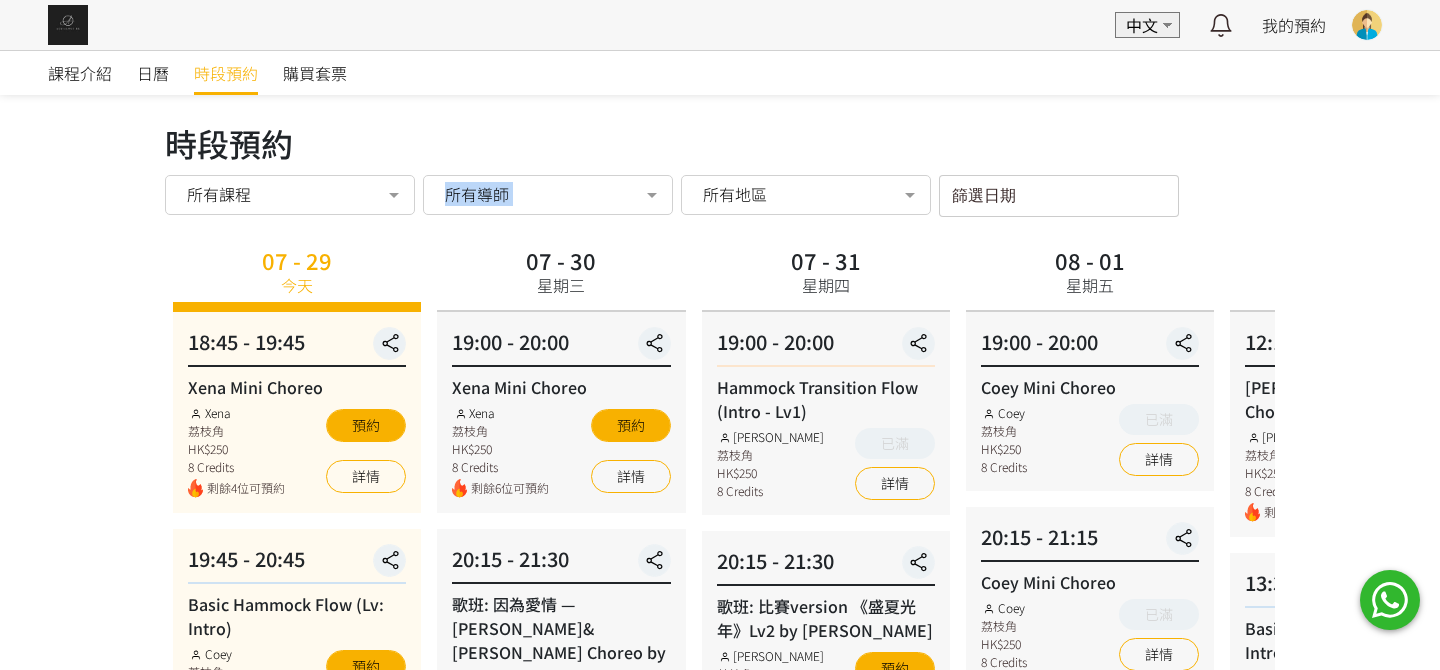 click on "所有導師" at bounding box center [548, 194] 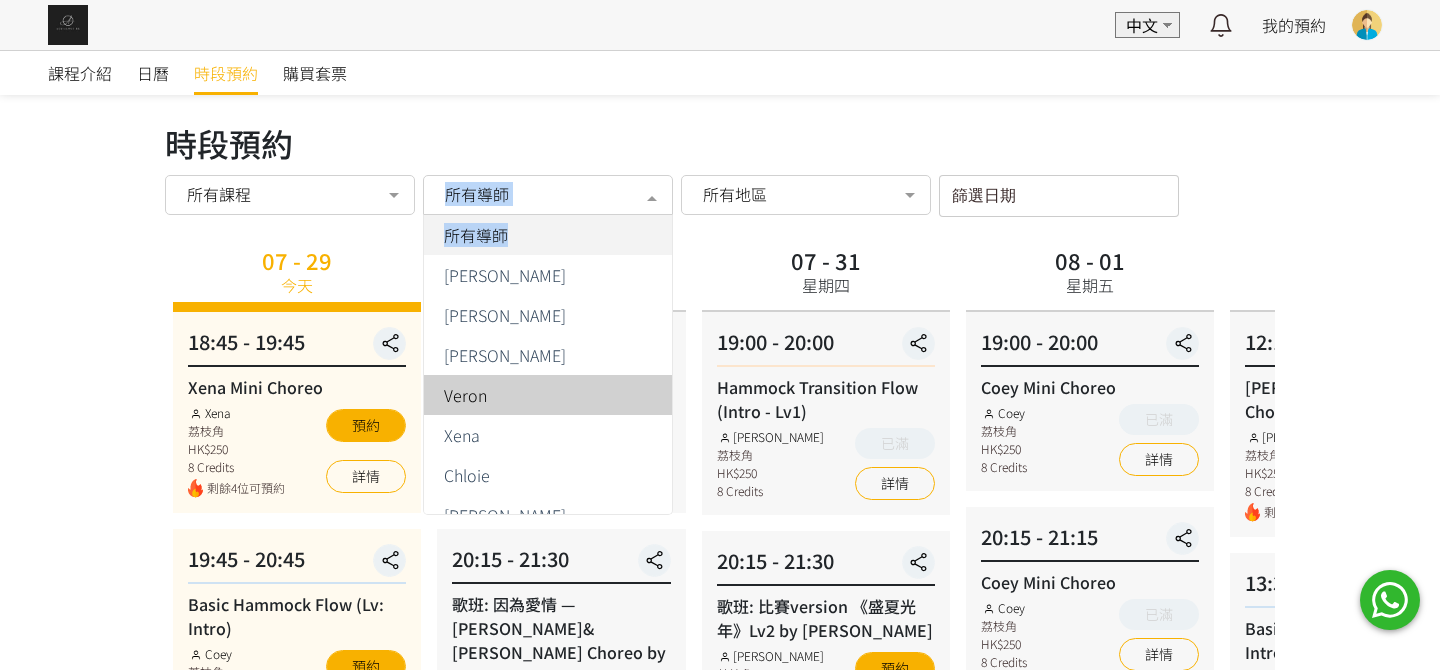 click on "Veron" at bounding box center [465, 395] 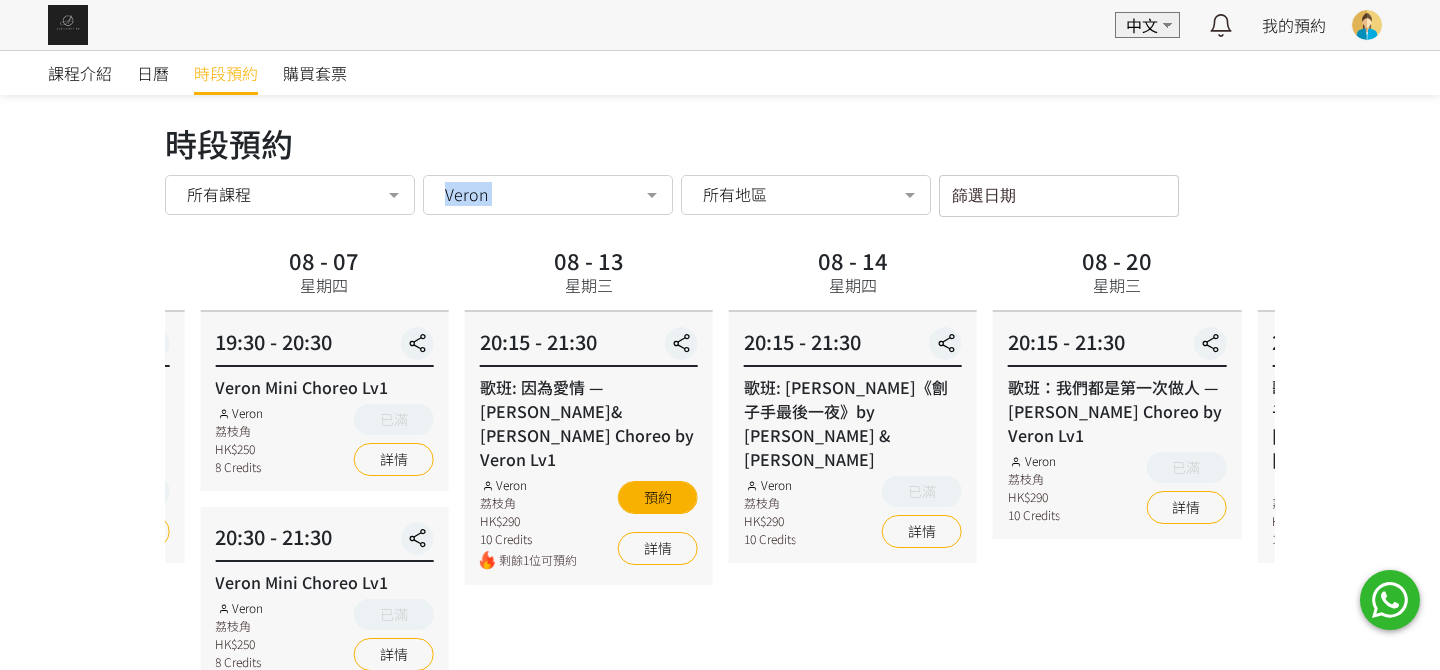 click on "20:15 - 21:30
歌班: 因為愛情 — 陳奕迅&王菲 Hammock Choreo by Veron Lv1
Veron
荔枝角
HK$290
10 Credits
剩餘1位可預約
預約
詳情" at bounding box center (589, 448) 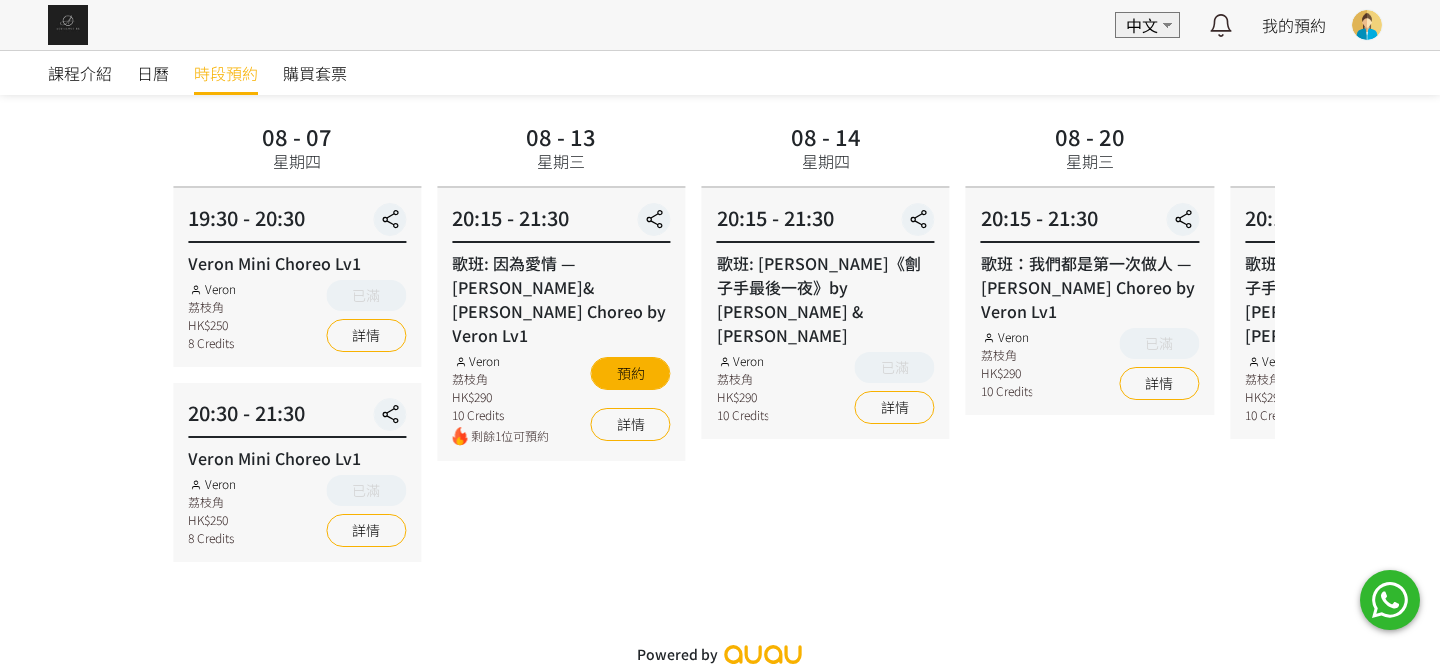 scroll, scrollTop: 127, scrollLeft: 0, axis: vertical 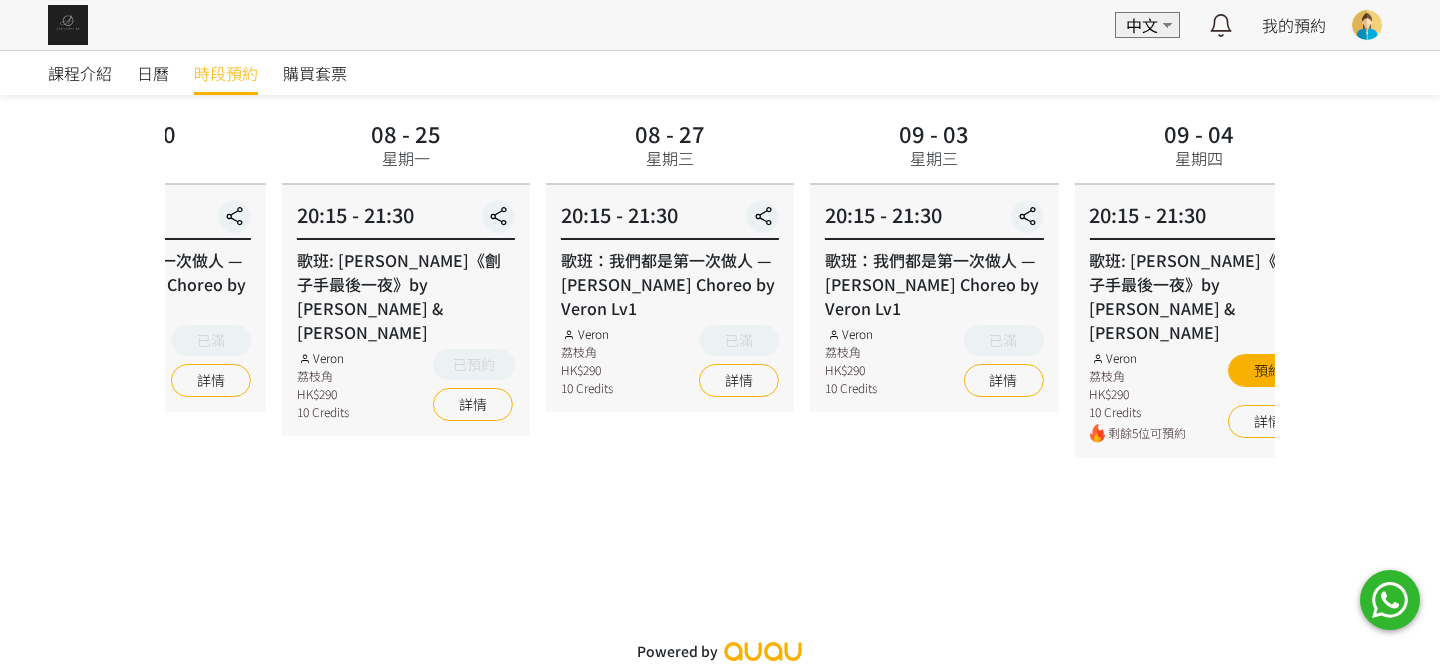 click on "EN 中文       最新通知         全部通知   我的預約     已確認預約   查看全部         等候清單   查看全部         過去記錄       Karen Chan     Aerialogy HK       TT Fly Station       Apostrophe
登出
課程介紹   日曆   時段預約   購買套票
時段預約
時段預約
所有課程         所有課程   Xena Mini Choreo   Basic Hammock Flow (Lv: Intro)   Coey Mini Choreo   歌班: 因為愛情 — 陳奕迅&王菲 Hammock Choreo by Veron Lv1   Hammock Transition Flow (Intro - Lv1)   歌班: 比賽version 《盛夏光年》Lv2 by Rachel   Jessica Mini Choreo   Hammock - Foundation 1 (Spinning Technique)   Rachel Mini Choreo   歌班: Hammock Choreo 唯一 by Rachel Lv1.5   Silks Choreo by Joyce   Veron Mini Choreo Lv1   歌班: 麥浚龍《劊子手最後一夜》by Rachel & Veron   Flying Pole Workshop           List is empty.                Veron" at bounding box center [720, 272] 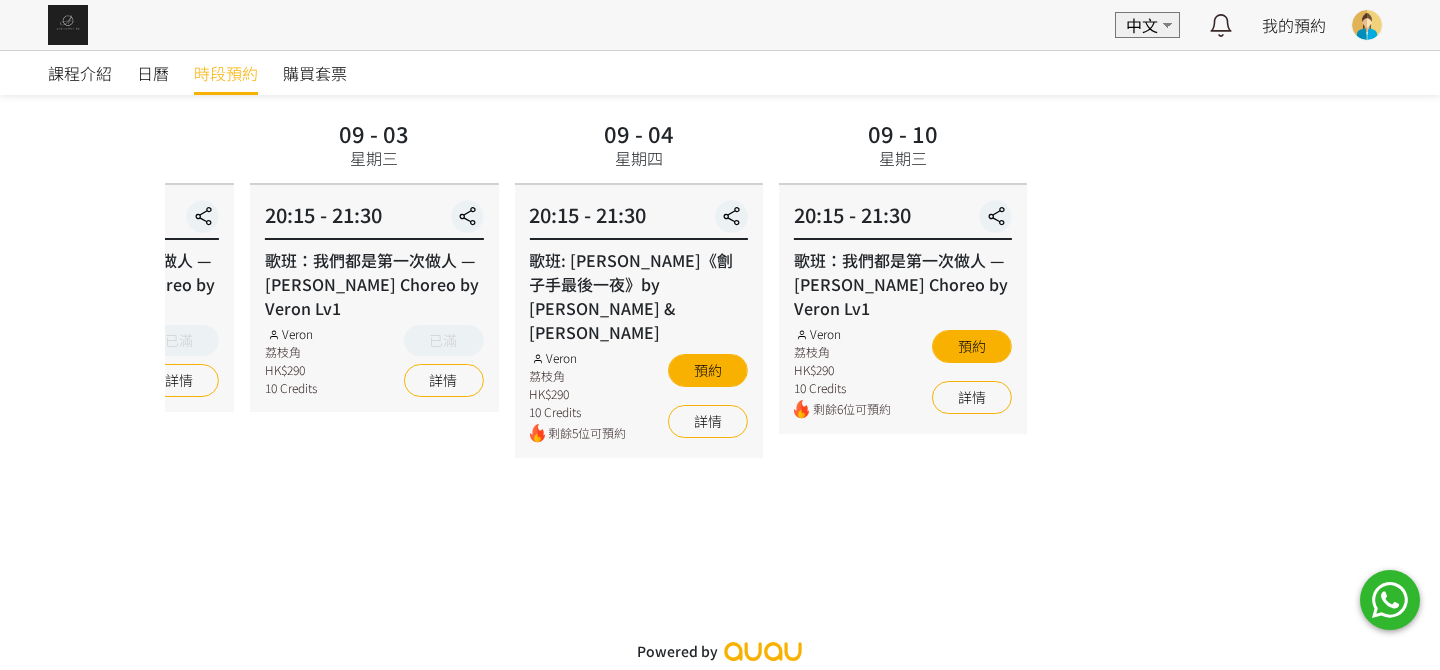 click on "課程介紹   日曆   時段預約   購買套票
時段預約
時段預約
所有課程         所有課程   Xena Mini Choreo   Basic Hammock Flow (Lv: Intro)   Coey Mini Choreo   歌班: 因為愛情 — 陳奕迅&王菲 Hammock Choreo by Veron Lv1   Hammock Transition Flow (Intro - Lv1)   歌班: 比賽version 《盛夏光年》Lv2 by Rachel   Jessica Mini Choreo   Hammock - Foundation 1 (Spinning Technique)   Rachel Mini Choreo   歌班: Hammock Choreo 唯一 by Rachel Lv1.5   Silks Choreo by Joyce   Veron Mini Choreo Lv1   歌班: 麥浚龍《劊子手最後一夜》by Rachel & Veron   Flying Pole Workshop   歌班：生命之花 Hammock Choreo by Fi lv1.5   歌班：我們都是第一次做人 — Firdhaus Hammock Choreo by Veron Lv1     No elements found. Consider changing the search query.   List is empty.                Veron          所有導師   Fiona Tang    Rachel Ng    Tracy    Veron    Xena    Chloie    Jessica Ng    Mavis    Joyce" at bounding box center (720, 297) 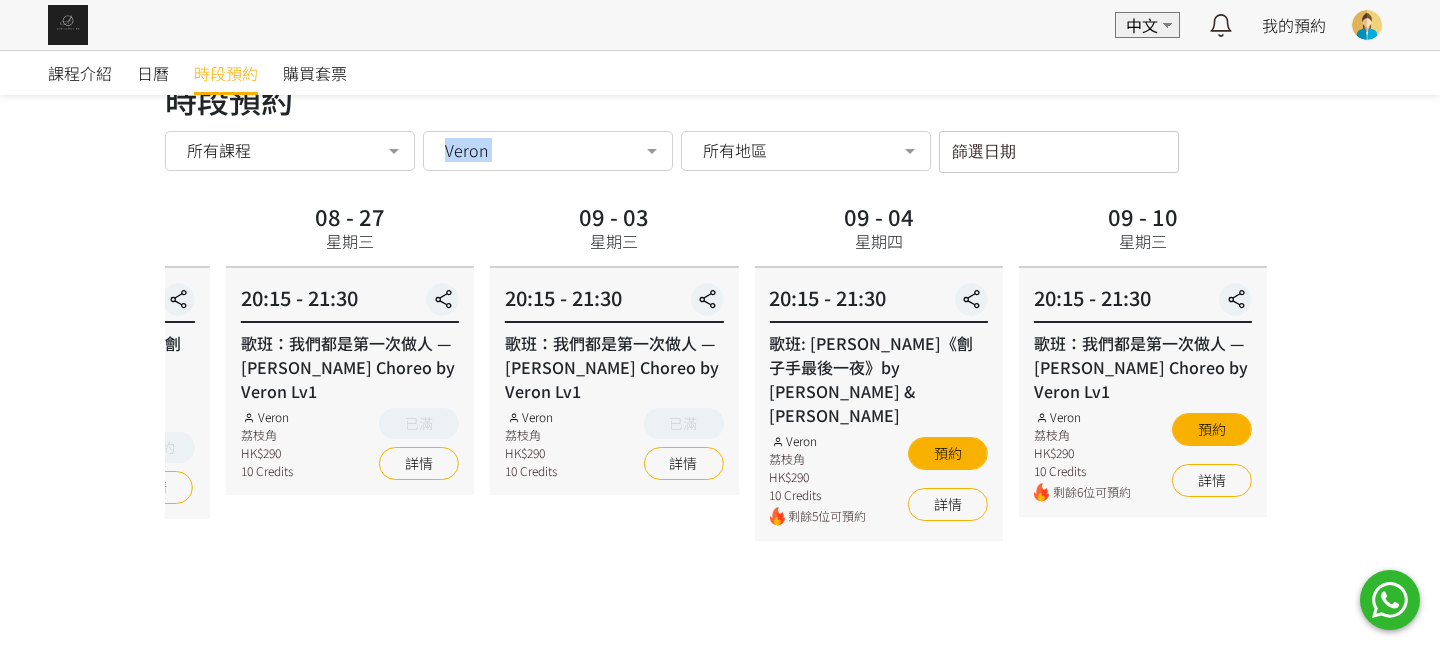 scroll, scrollTop: 0, scrollLeft: 0, axis: both 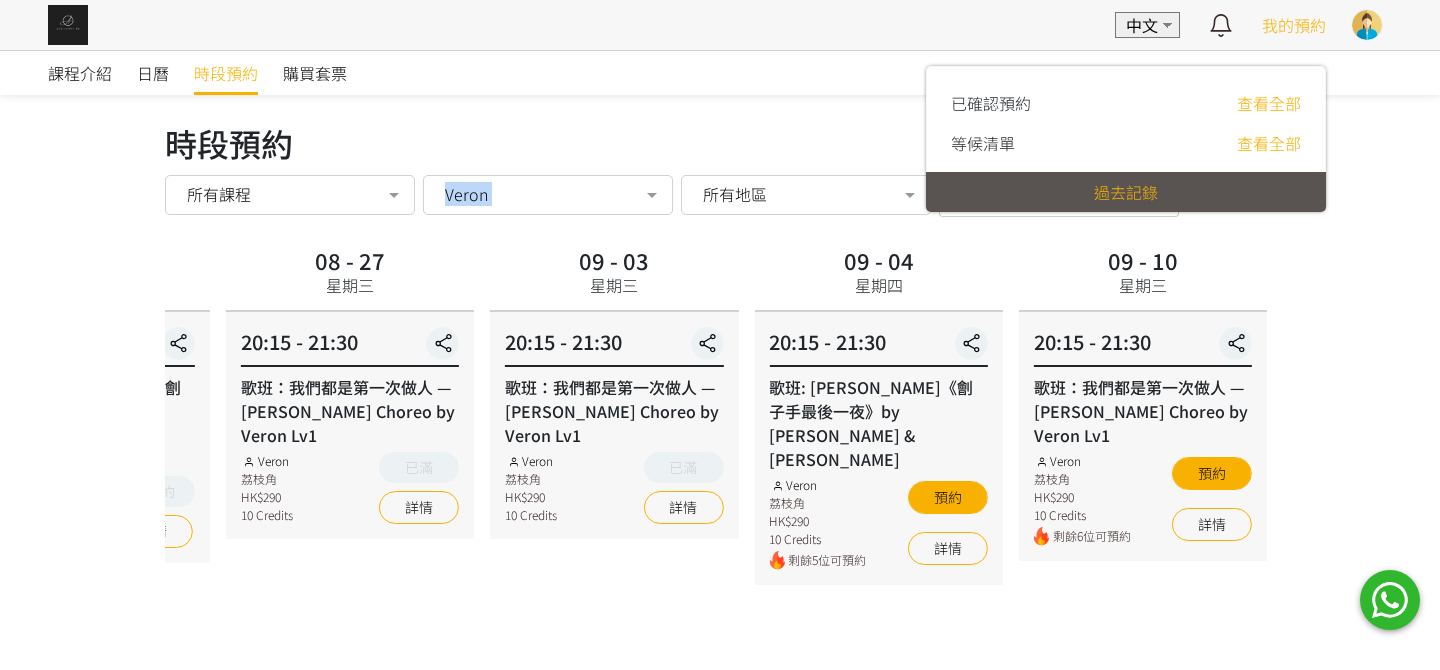 click on "我的預約" at bounding box center [1294, 25] 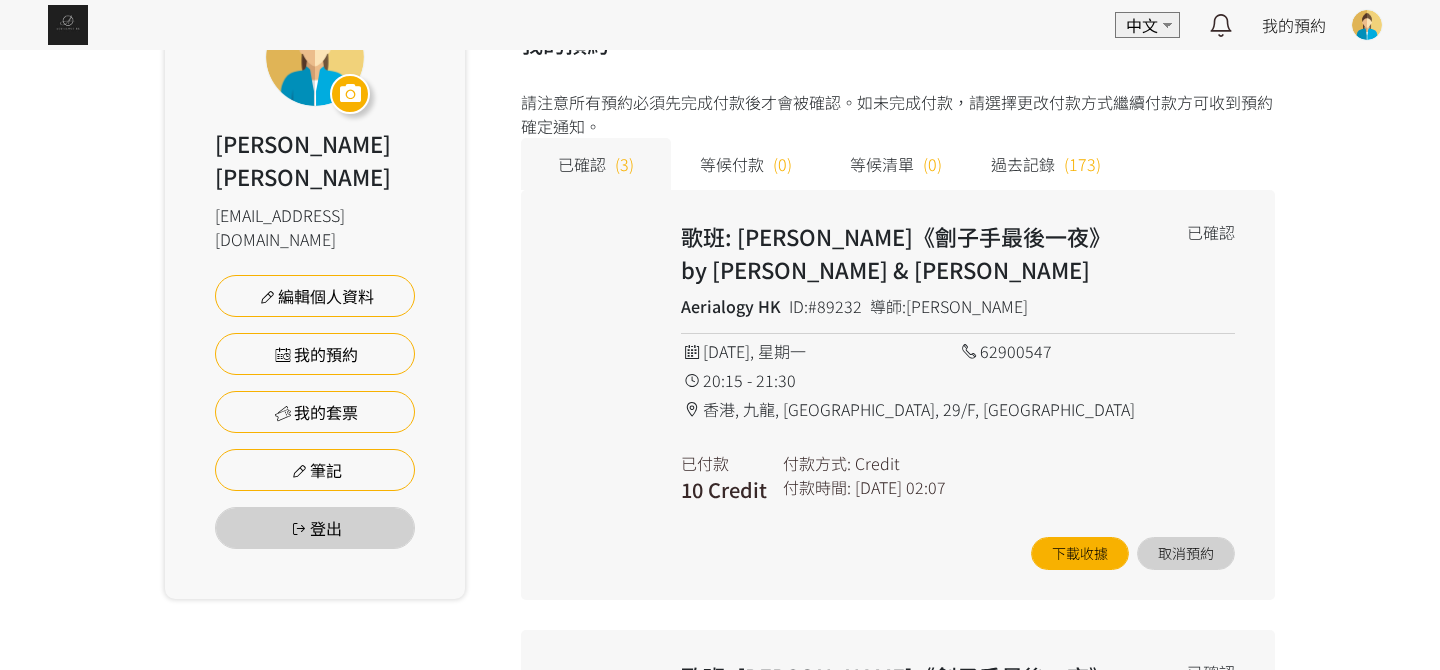 scroll, scrollTop: 0, scrollLeft: 0, axis: both 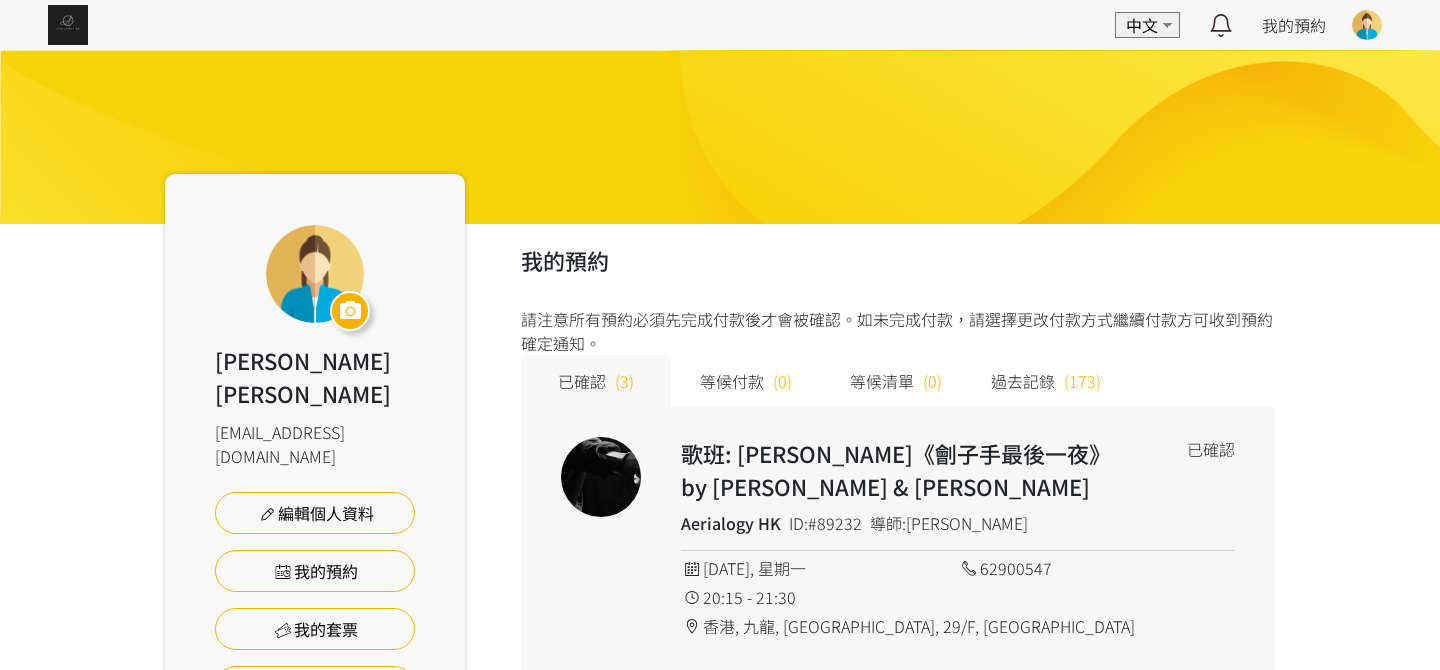 click on "等候付款   (0)" at bounding box center [746, 381] 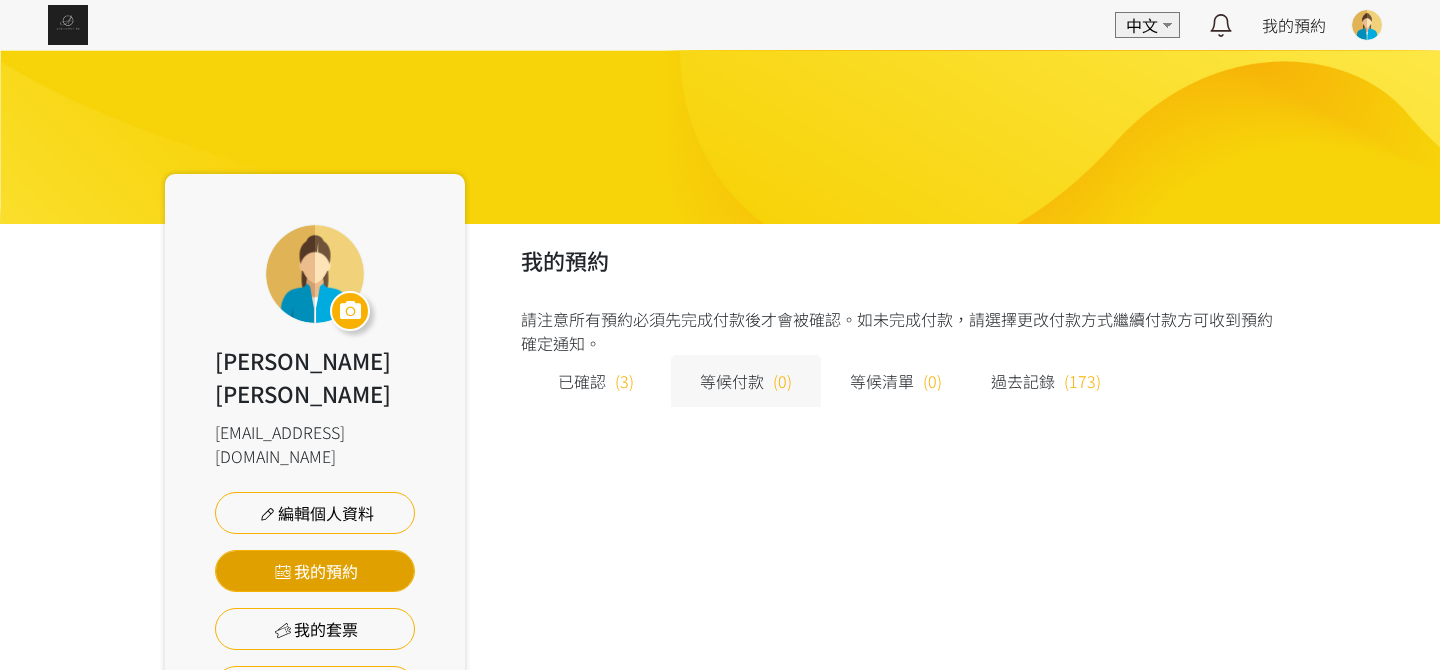 click on "我的預約" at bounding box center [315, 571] 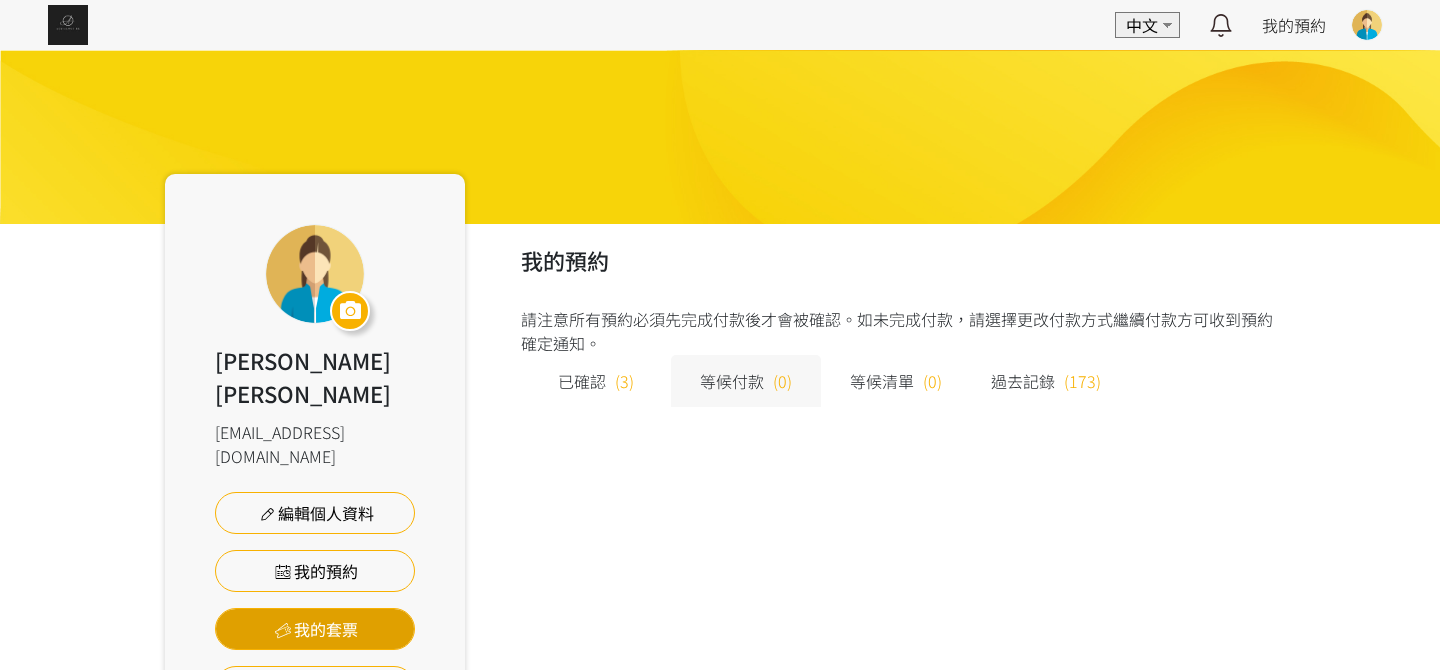 click on "我的套票" at bounding box center (315, 629) 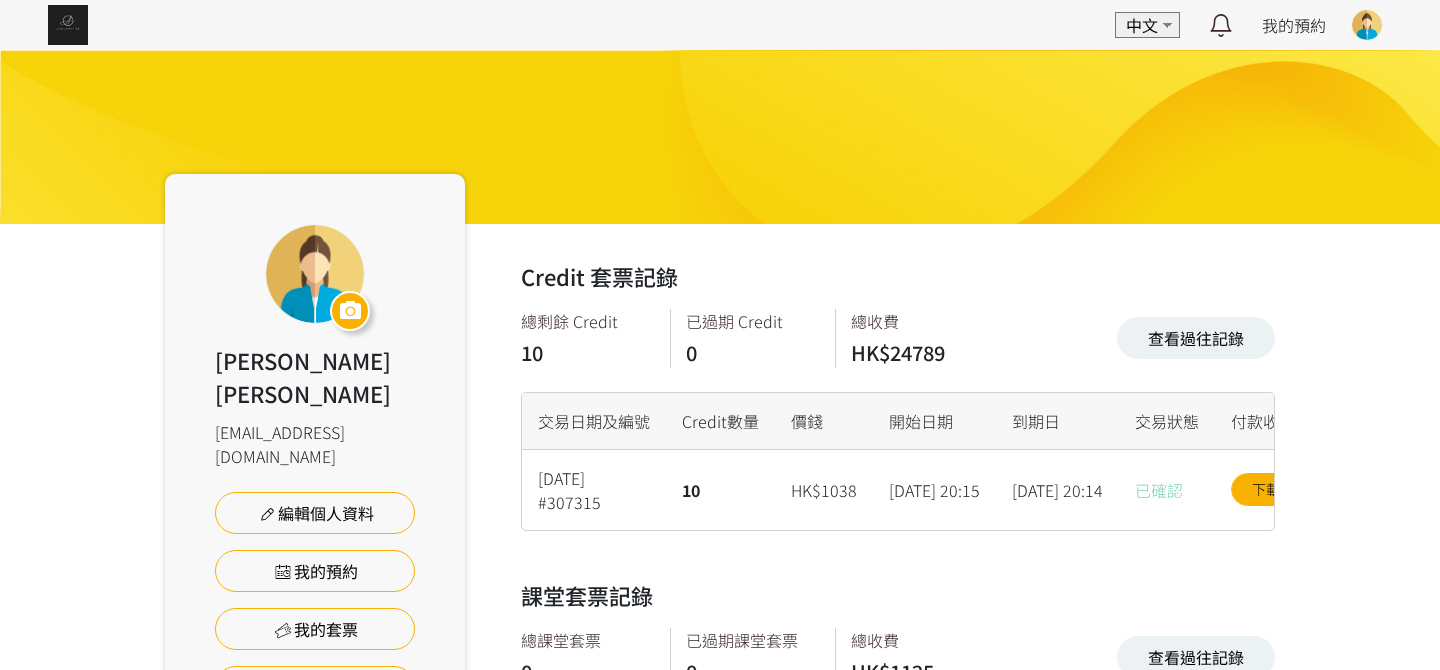 scroll, scrollTop: 0, scrollLeft: 0, axis: both 